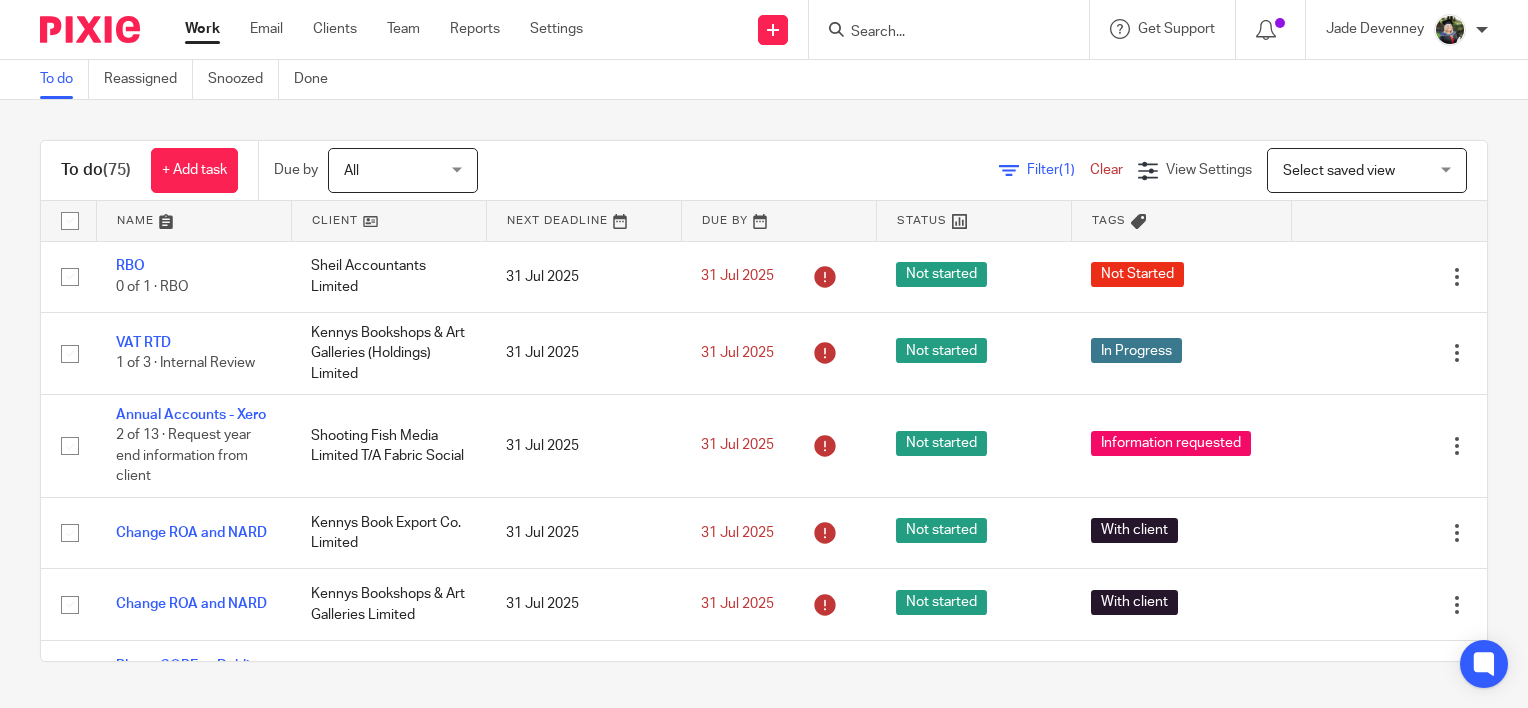 scroll, scrollTop: 0, scrollLeft: 0, axis: both 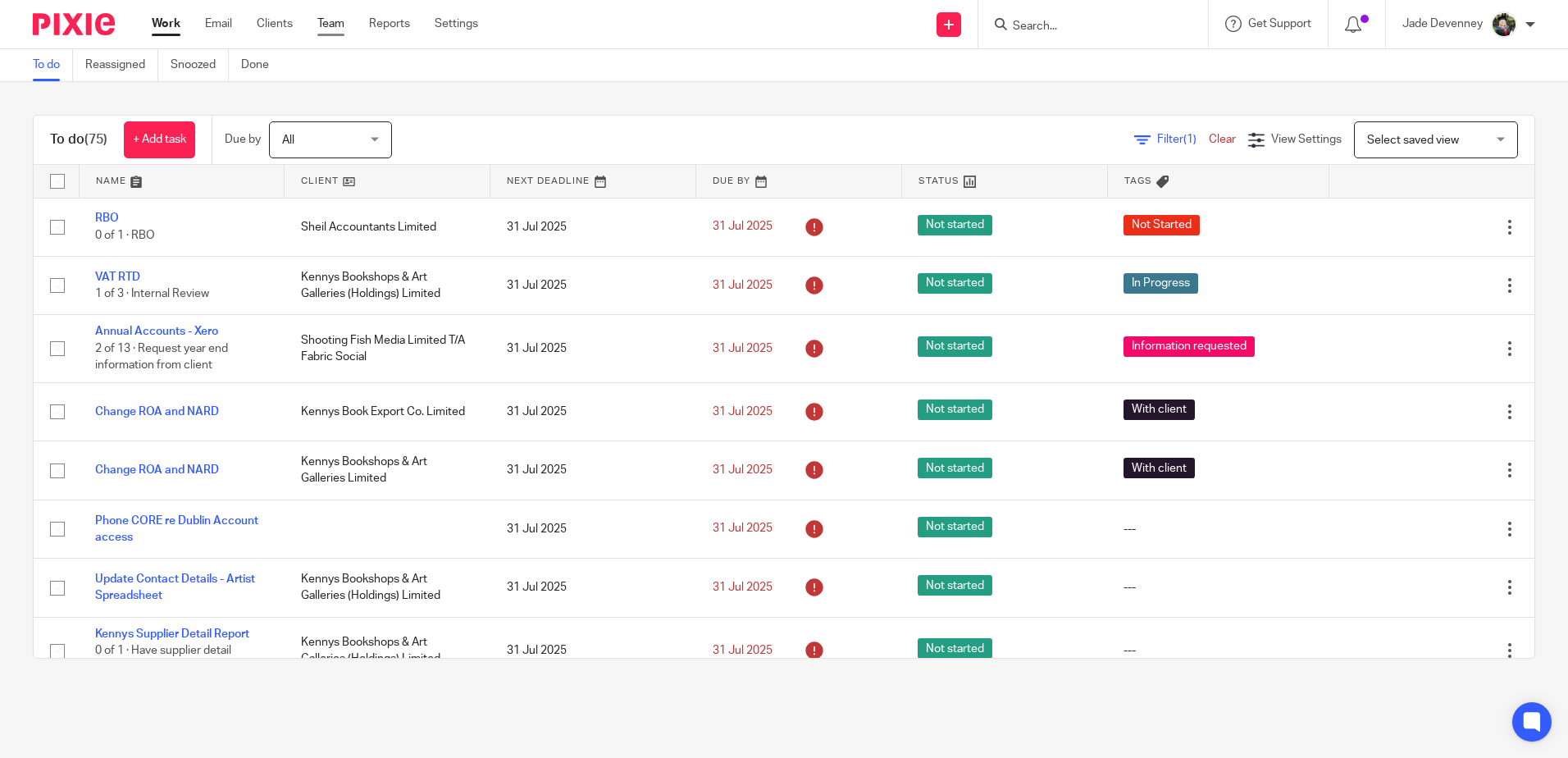 click on "Team" at bounding box center (330, 24) 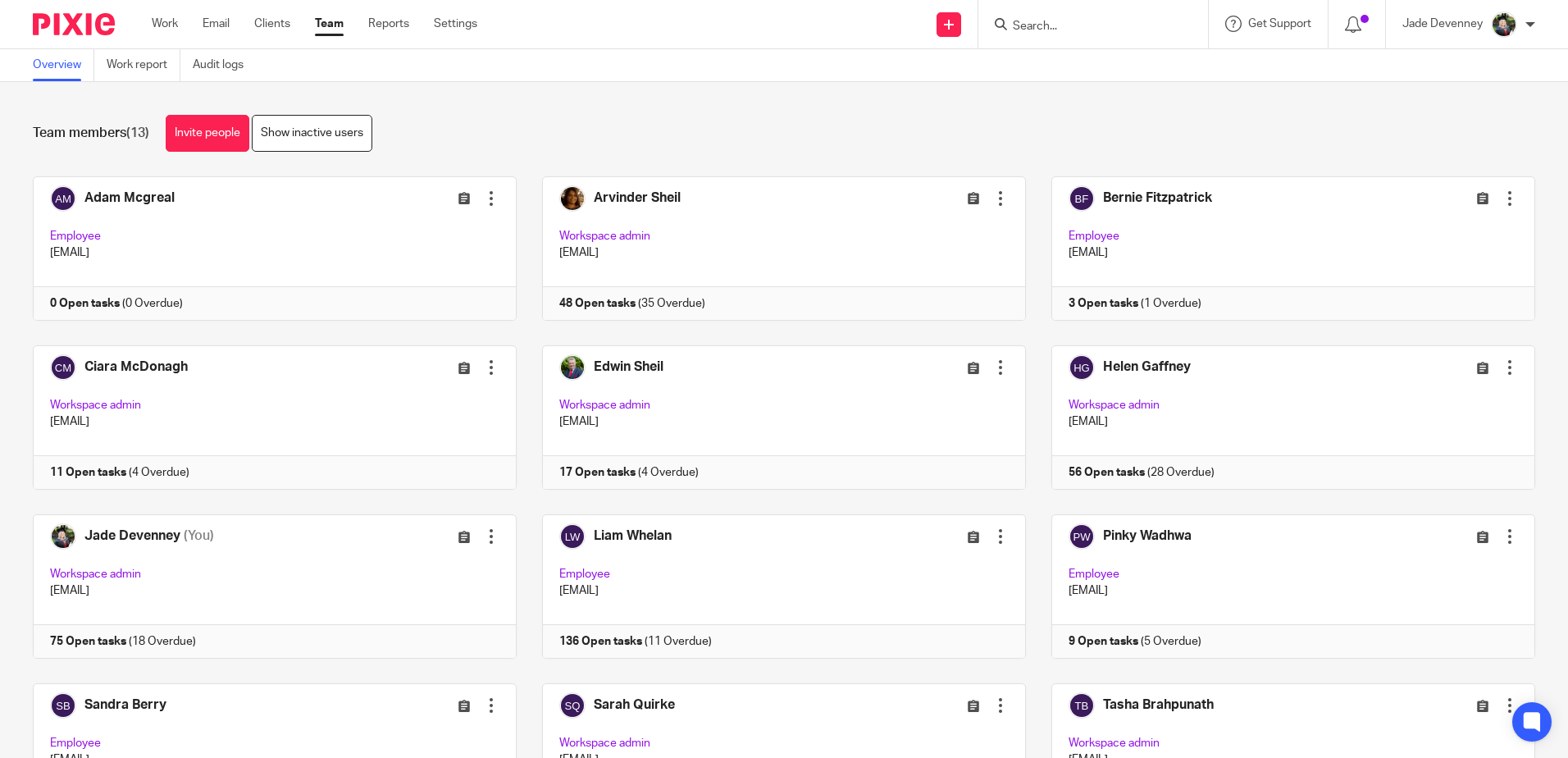 scroll, scrollTop: 0, scrollLeft: 0, axis: both 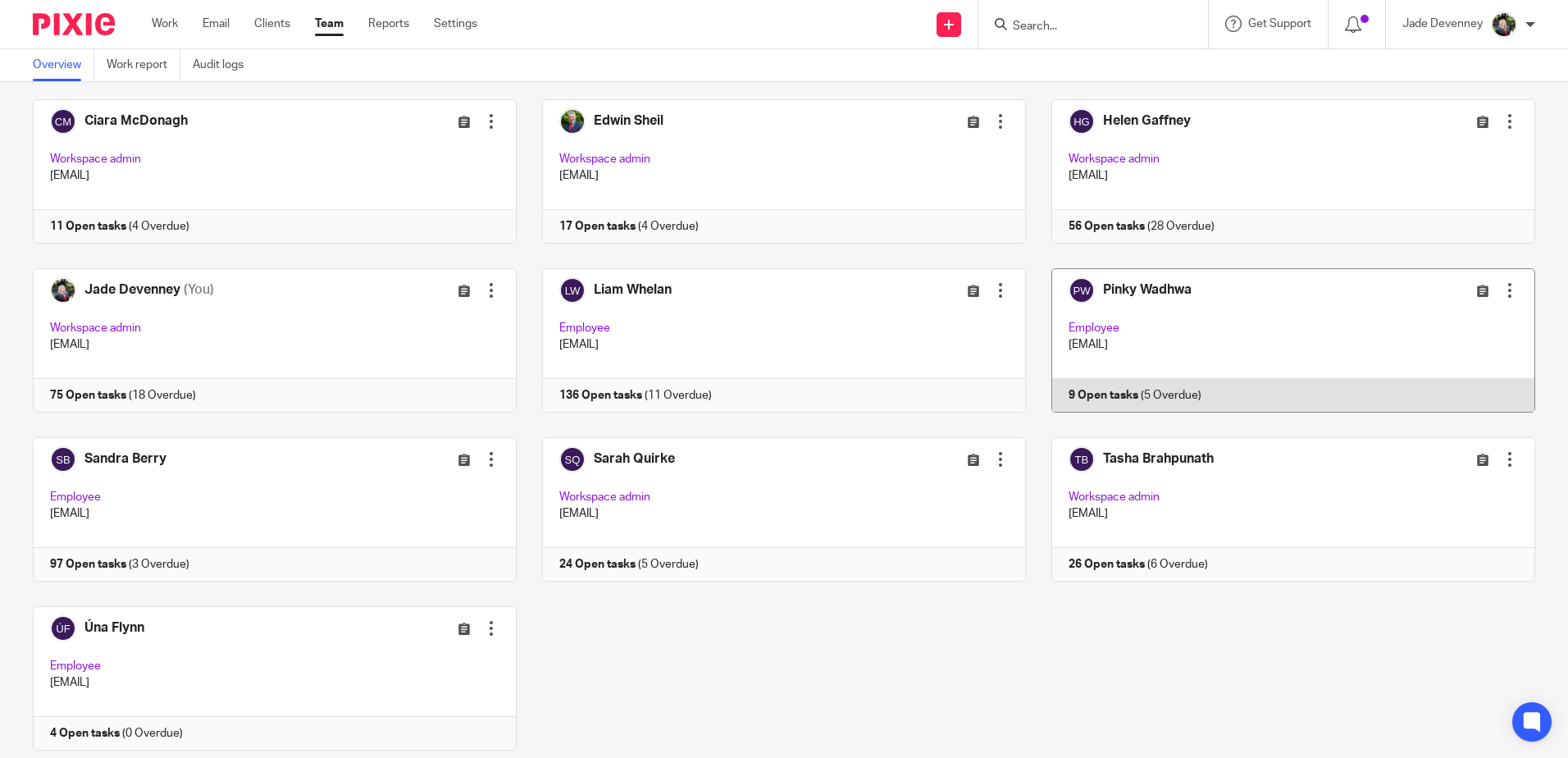 click at bounding box center (1280, 340) 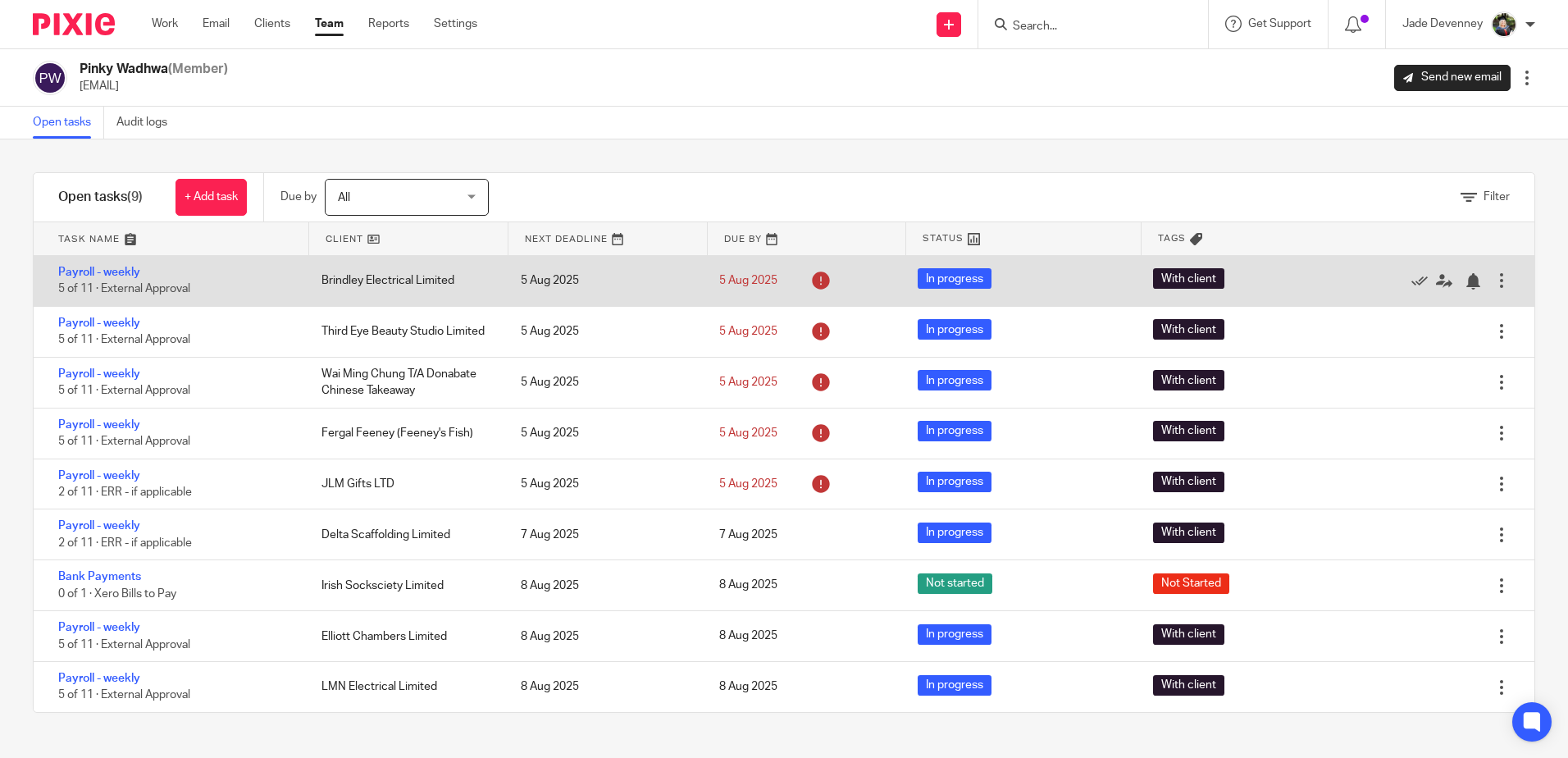 scroll, scrollTop: 0, scrollLeft: 0, axis: both 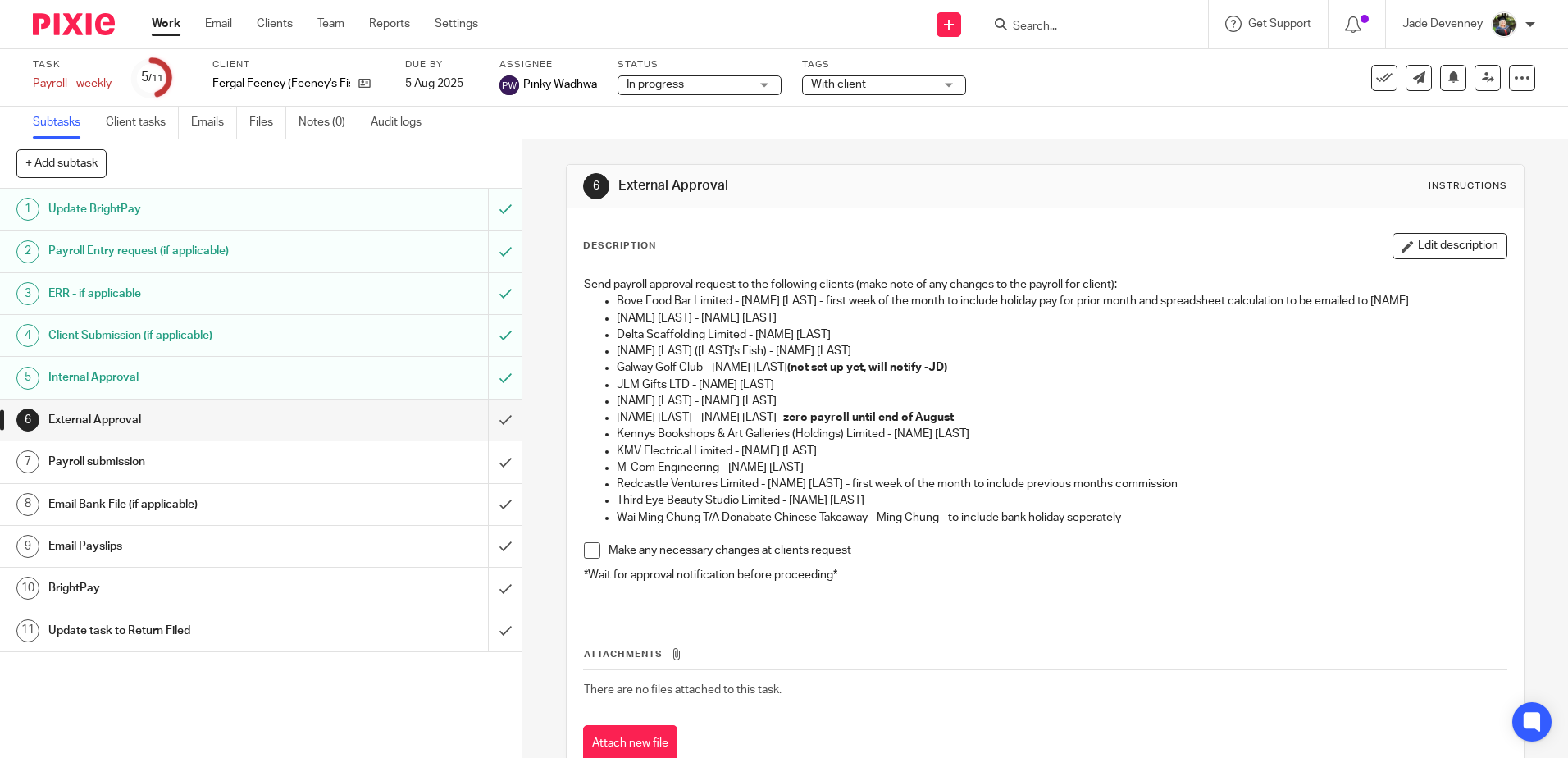 click on "In progress" at bounding box center [688, 84] 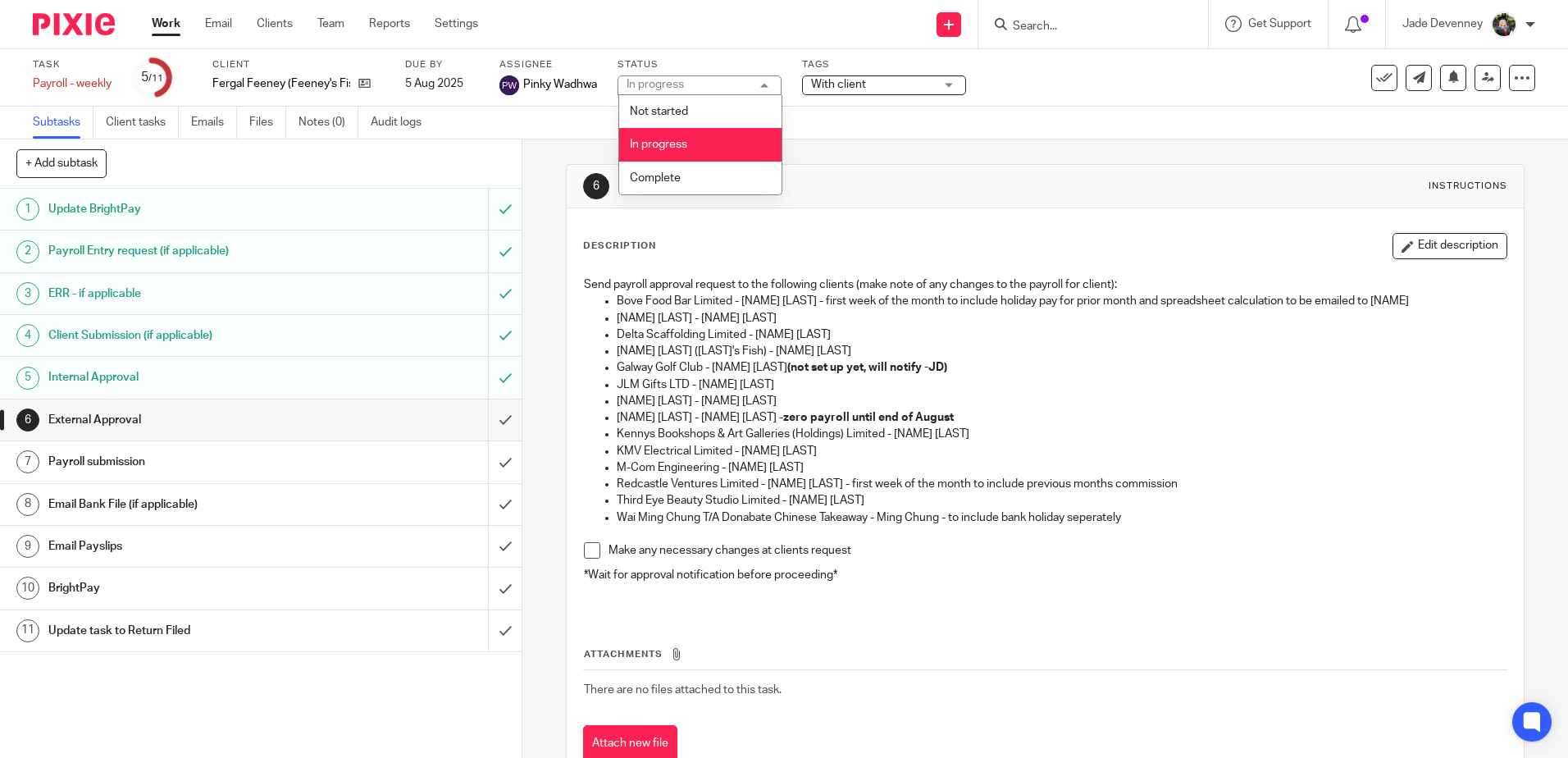 click on "Complete" at bounding box center (700, 178) 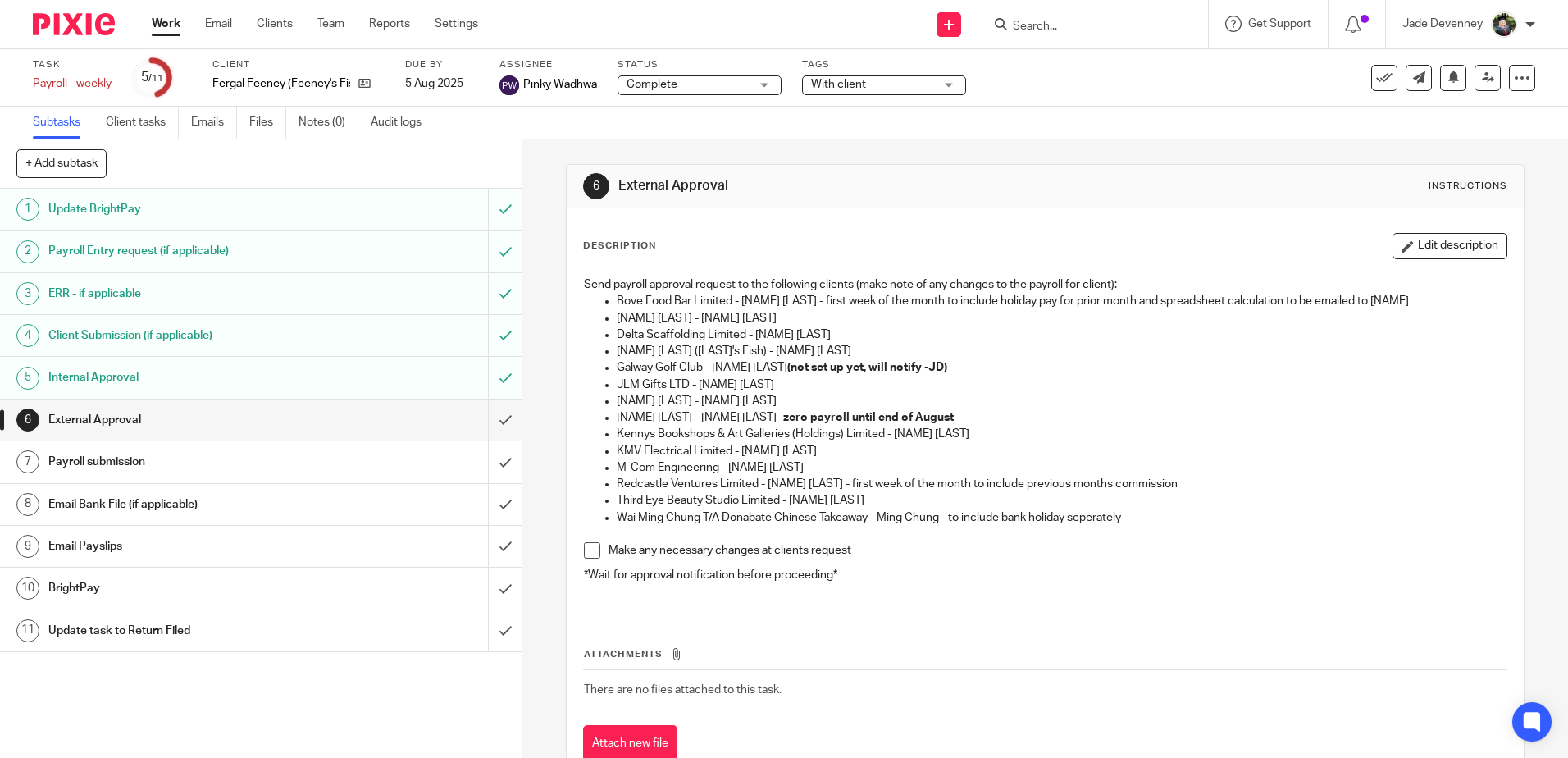 click on "With client" at bounding box center (873, 84) 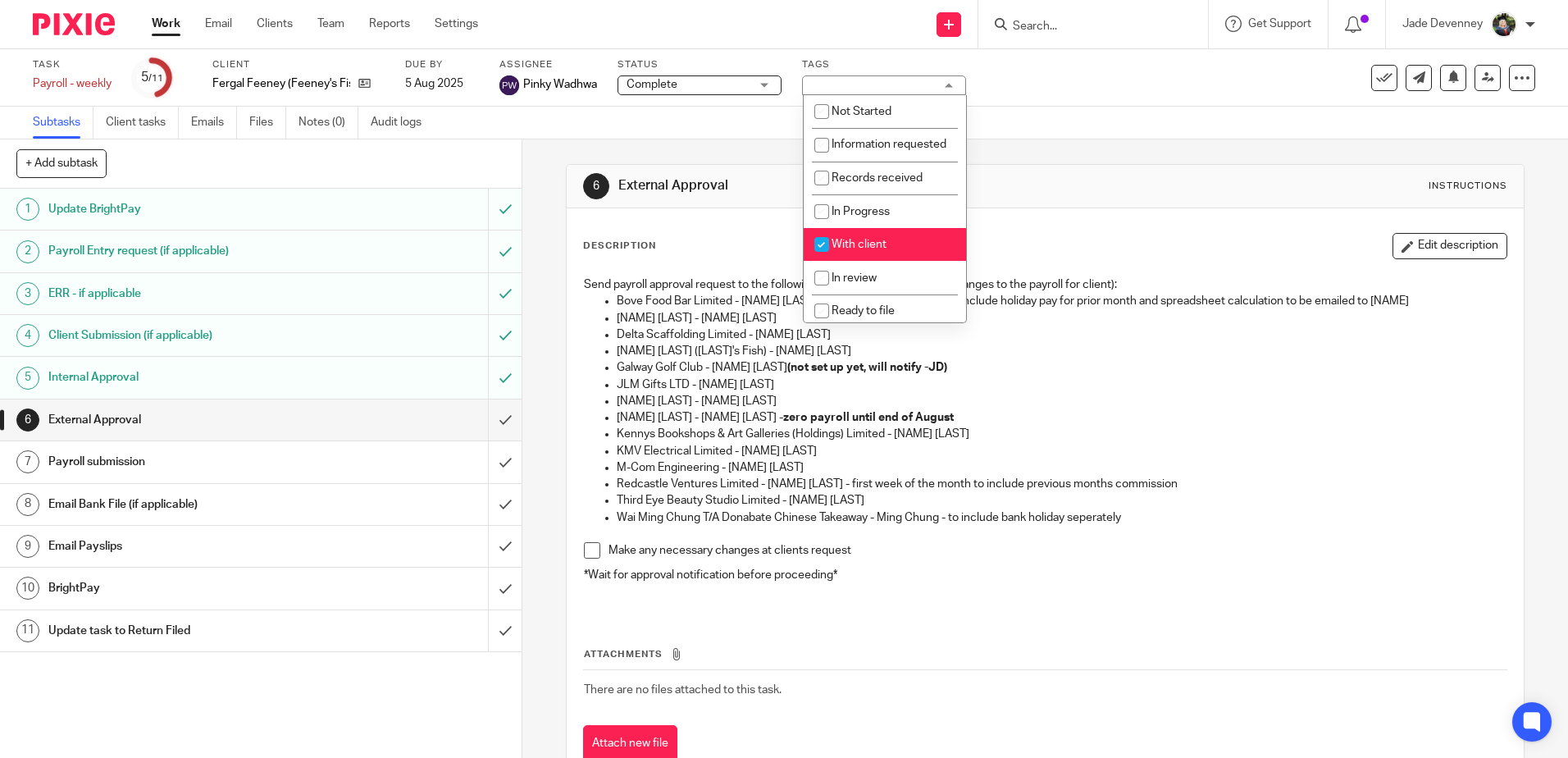 click on "With client" at bounding box center (859, 244) 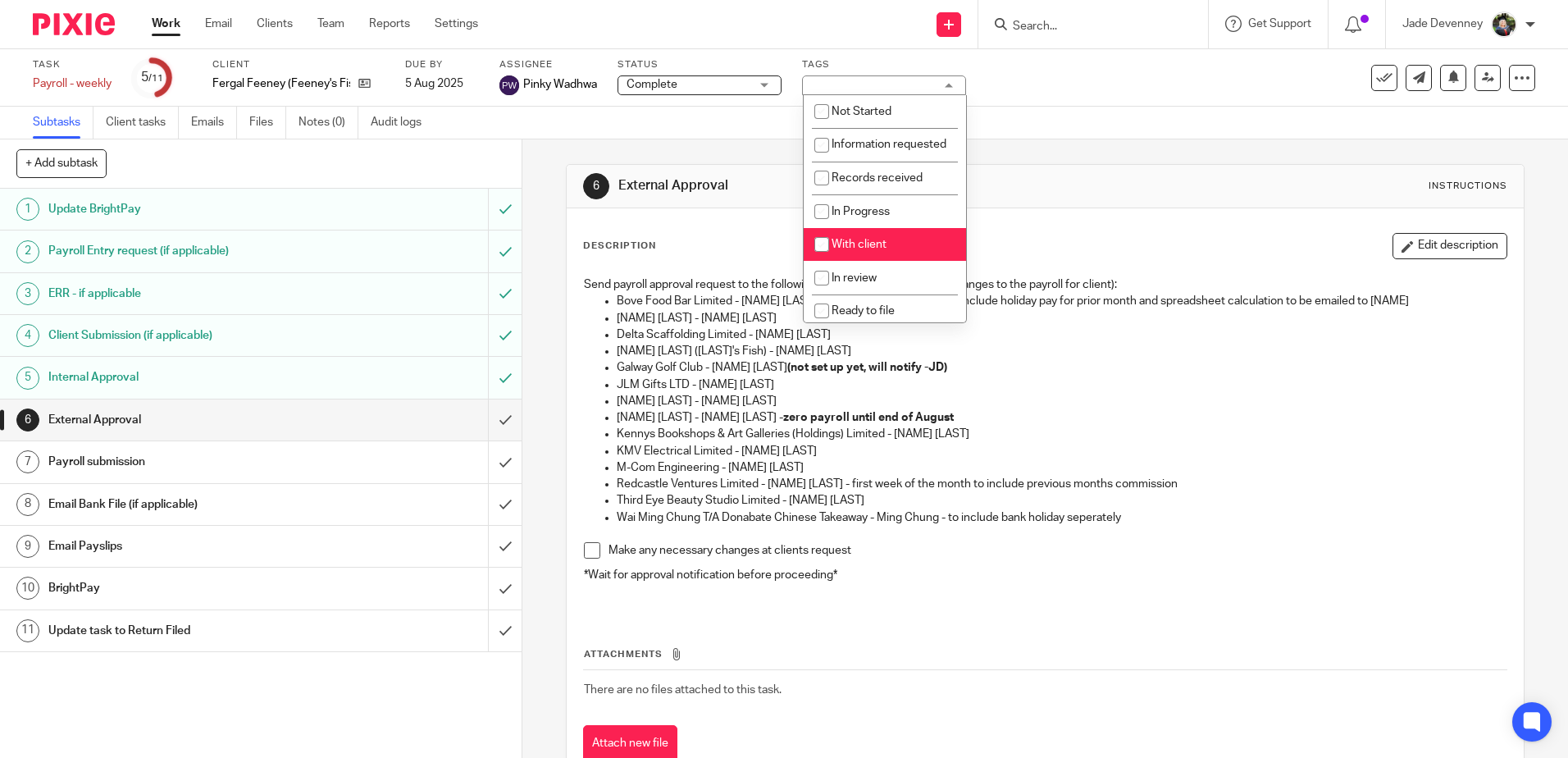 checkbox on "false" 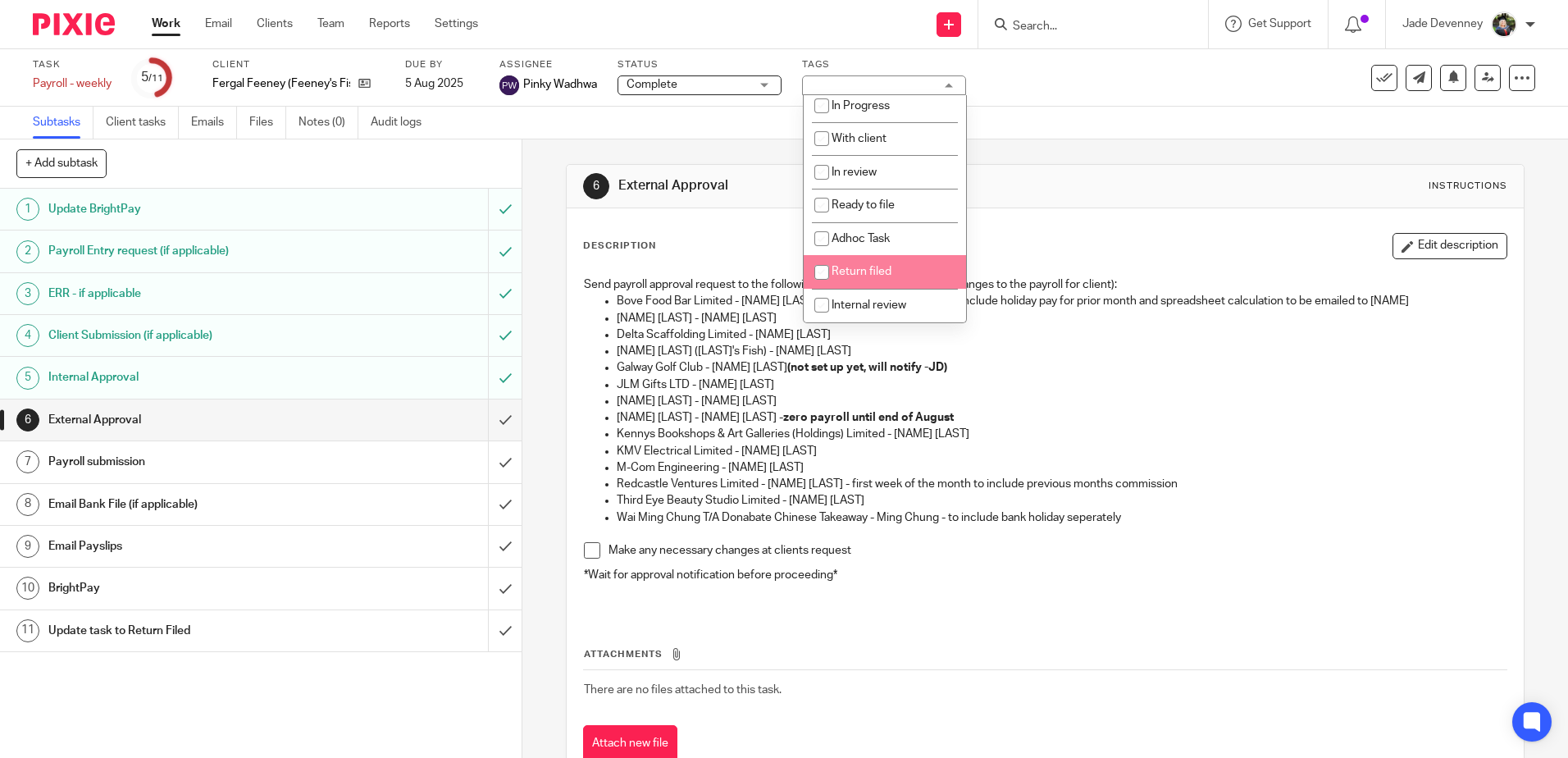 scroll, scrollTop: 122, scrollLeft: 0, axis: vertical 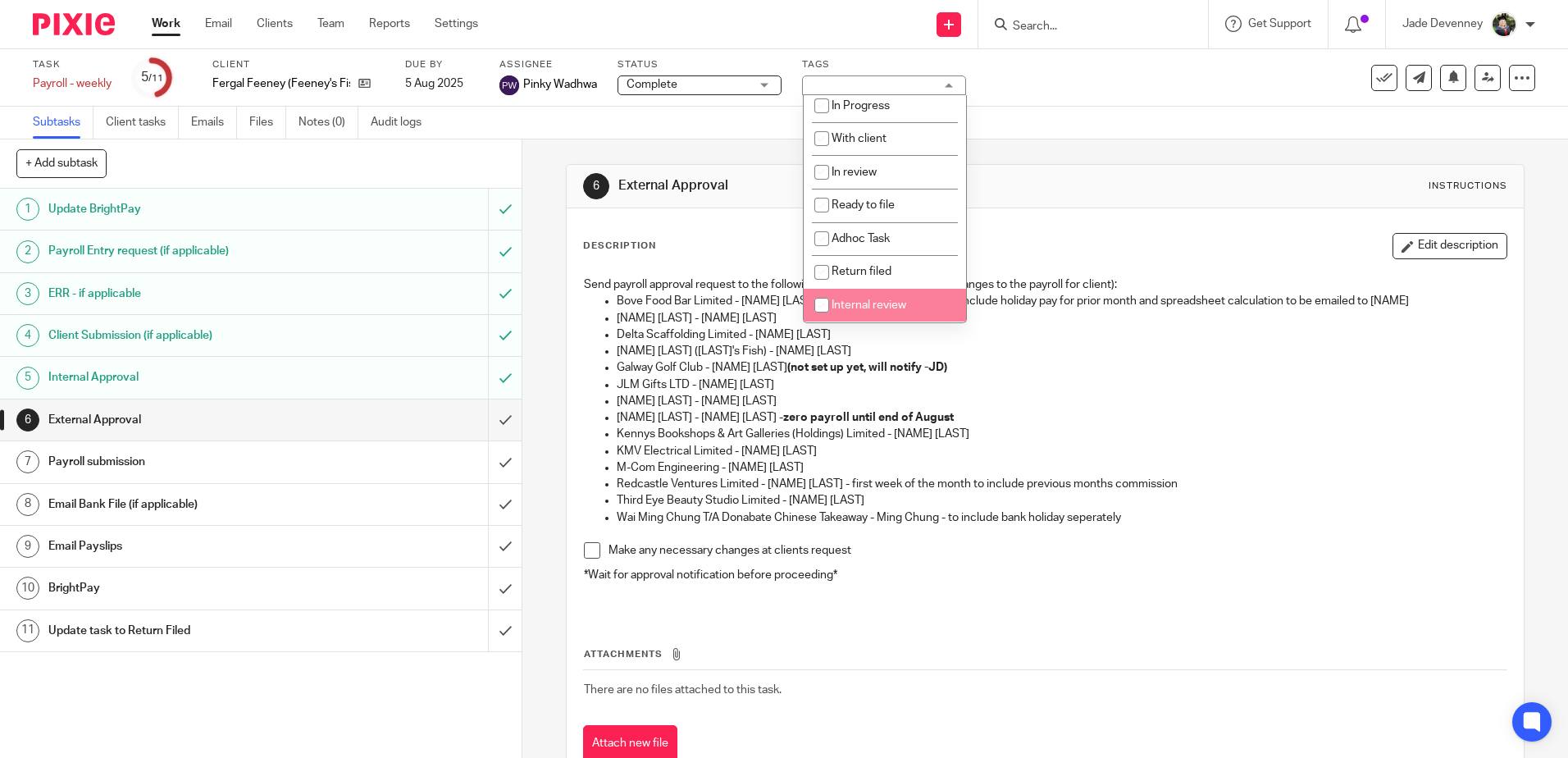 click on "Internal review" at bounding box center [885, 305] 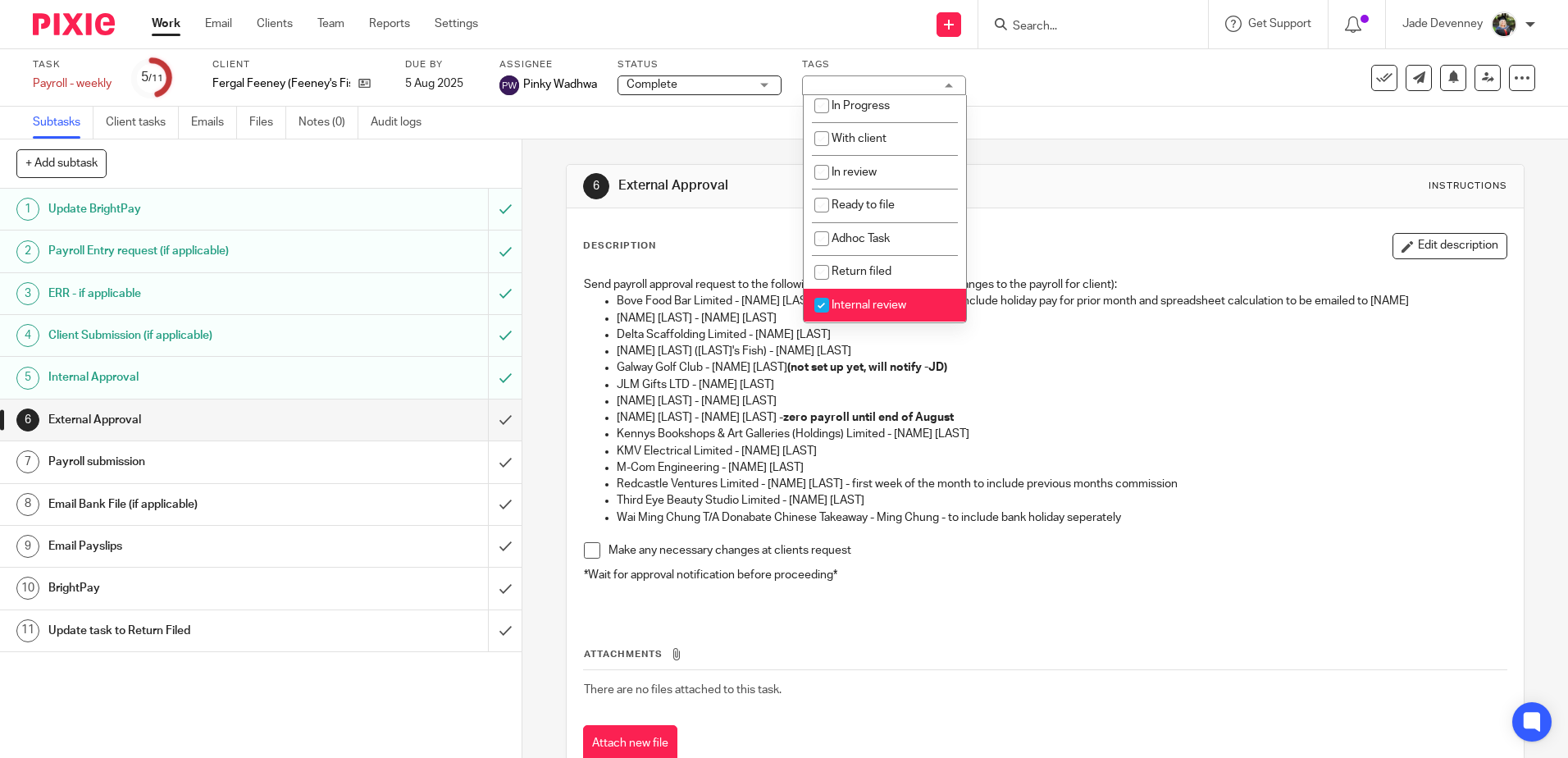 click on "Internal review" at bounding box center [885, 305] 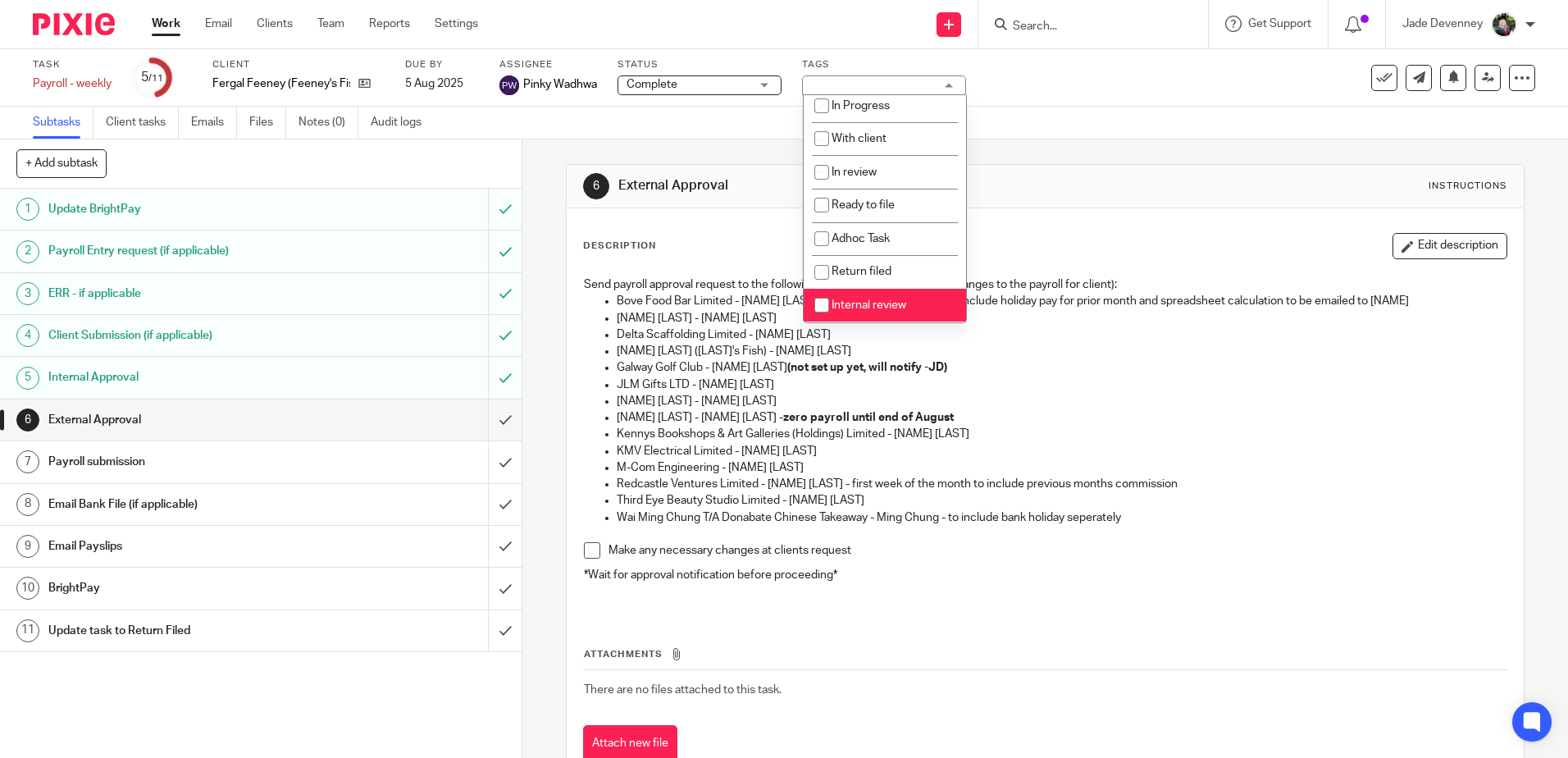 checkbox on "false" 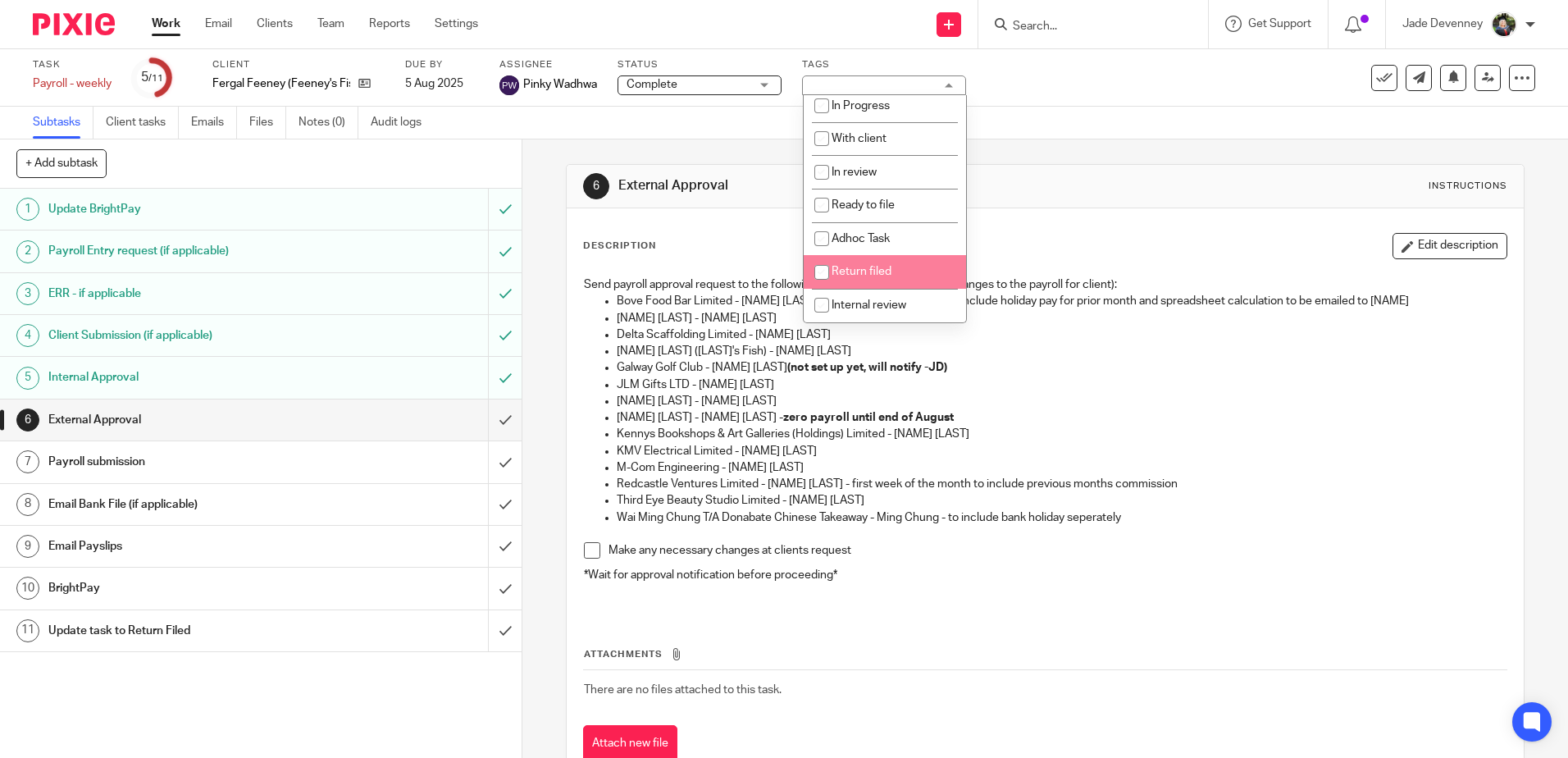click on "Return filed" at bounding box center (861, 272) 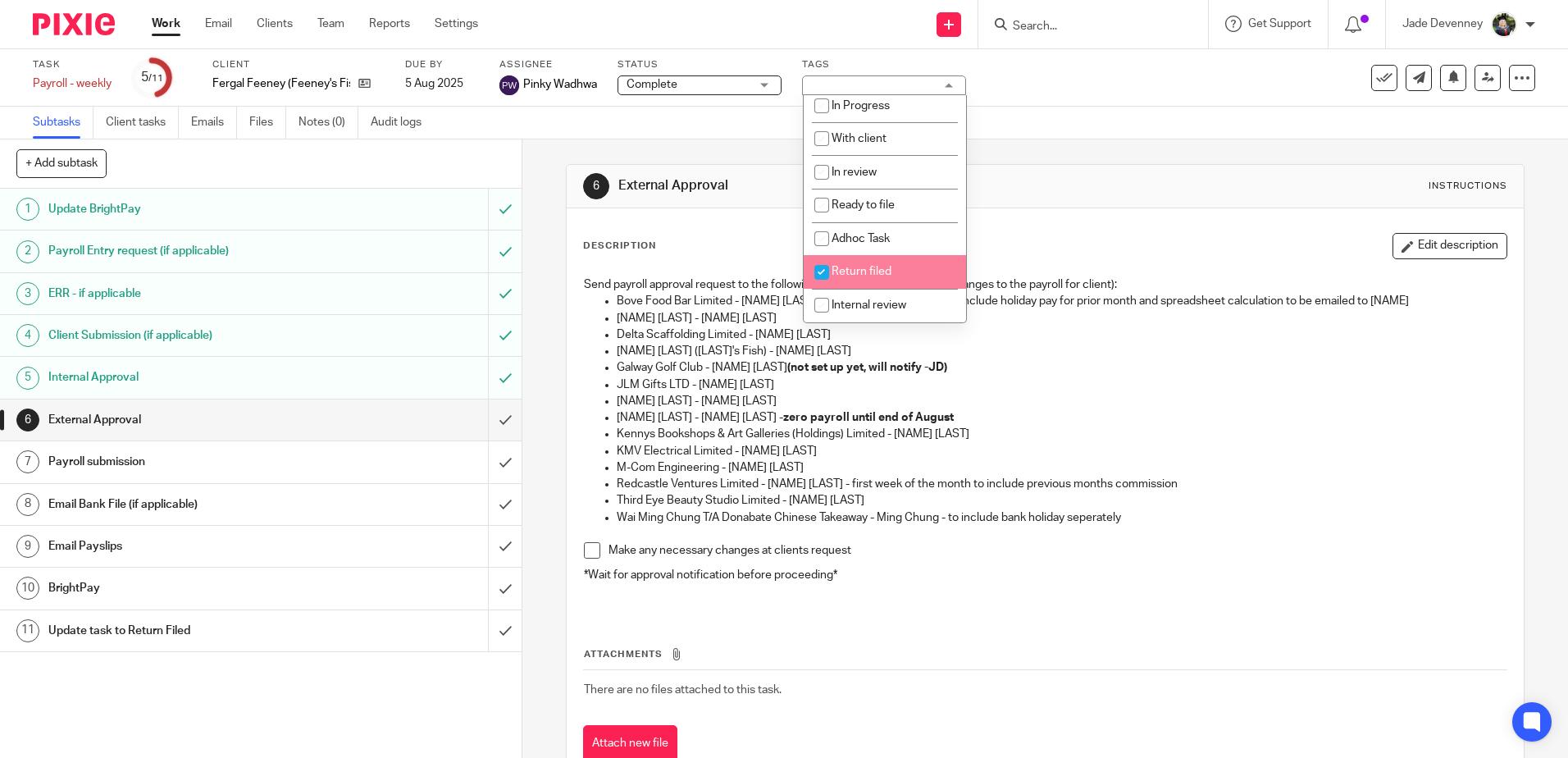 checkbox on "true" 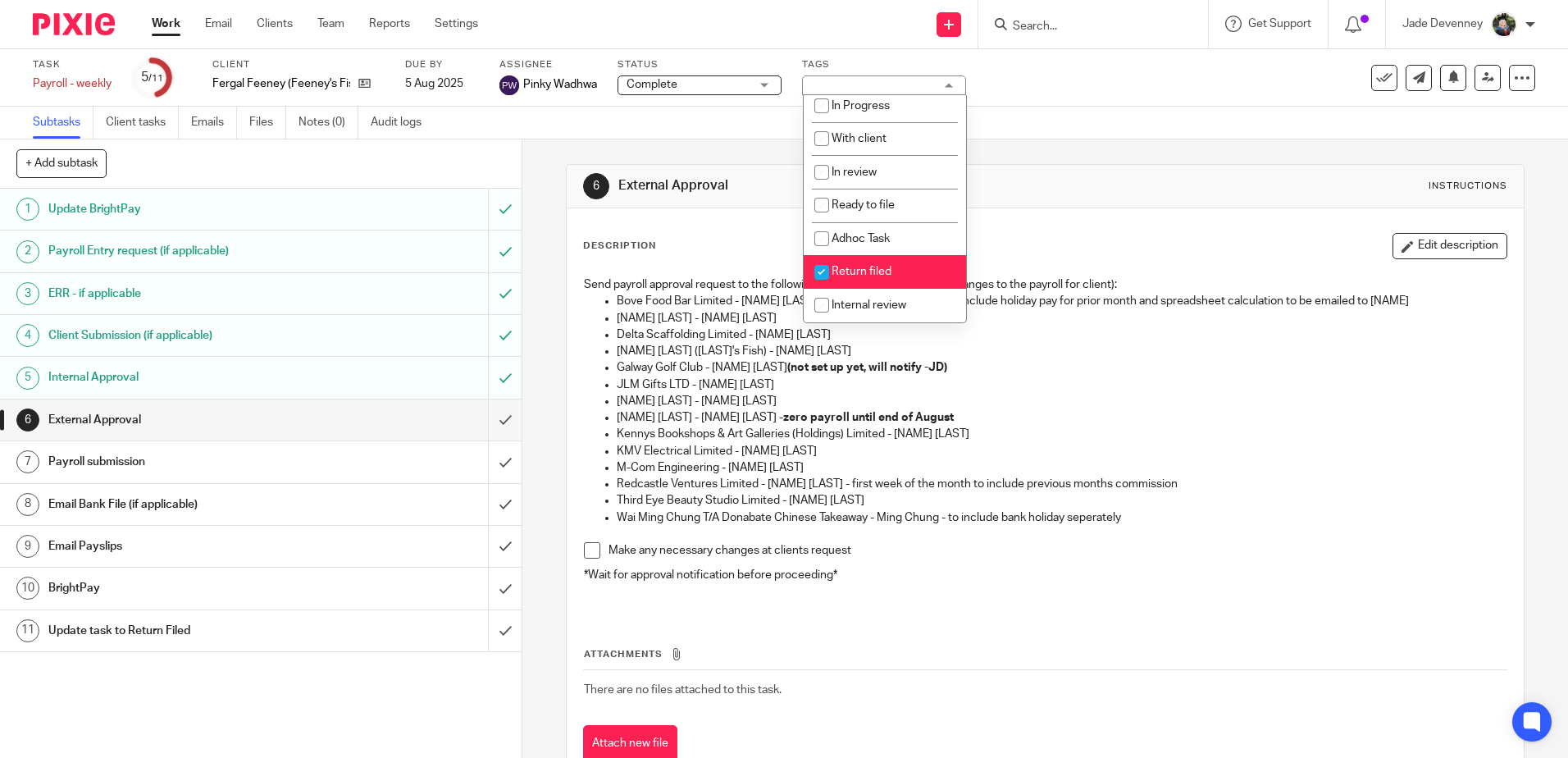 click on "External Approval" at bounding box center [849, 185] 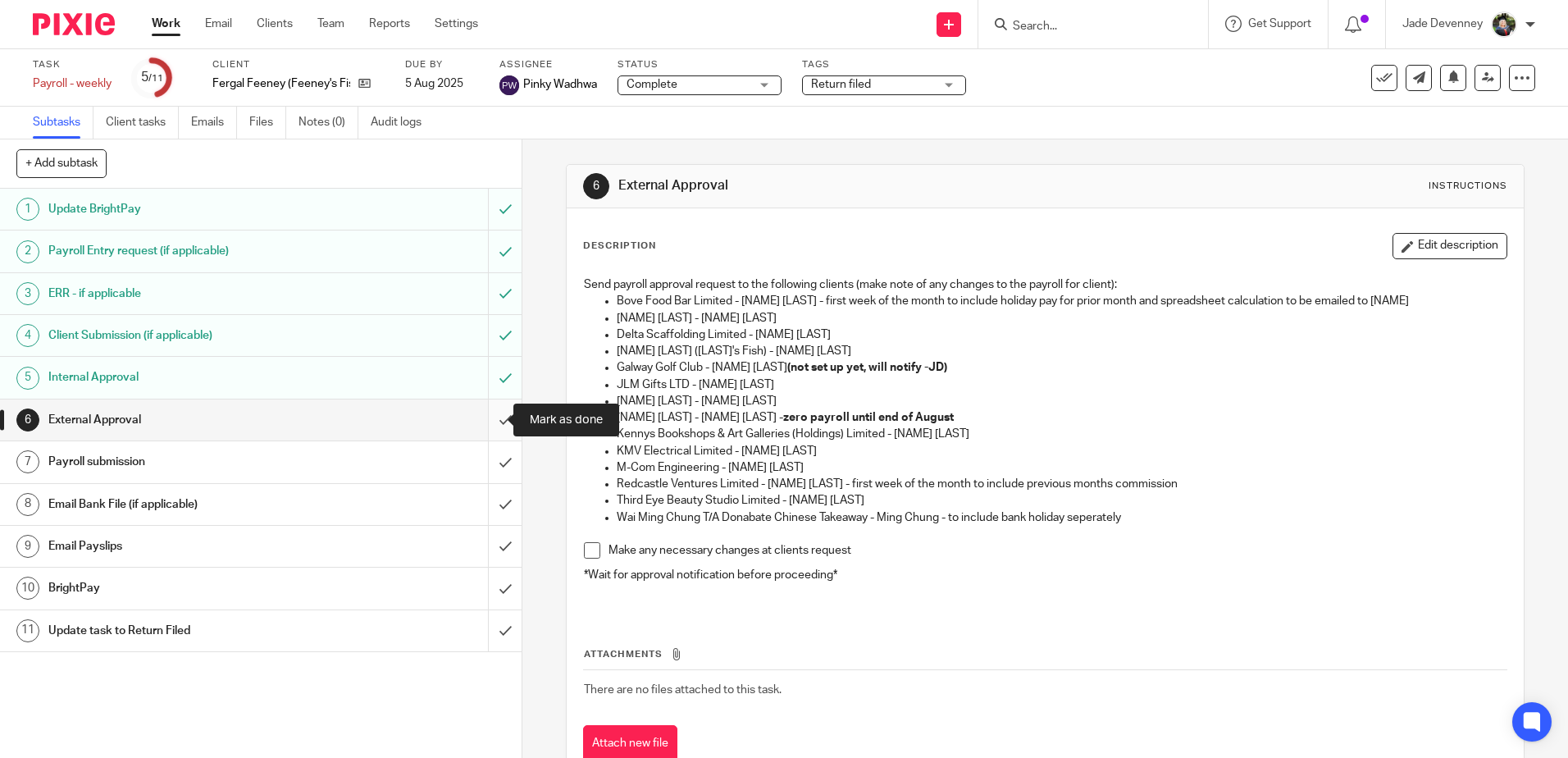 click at bounding box center (261, 420) 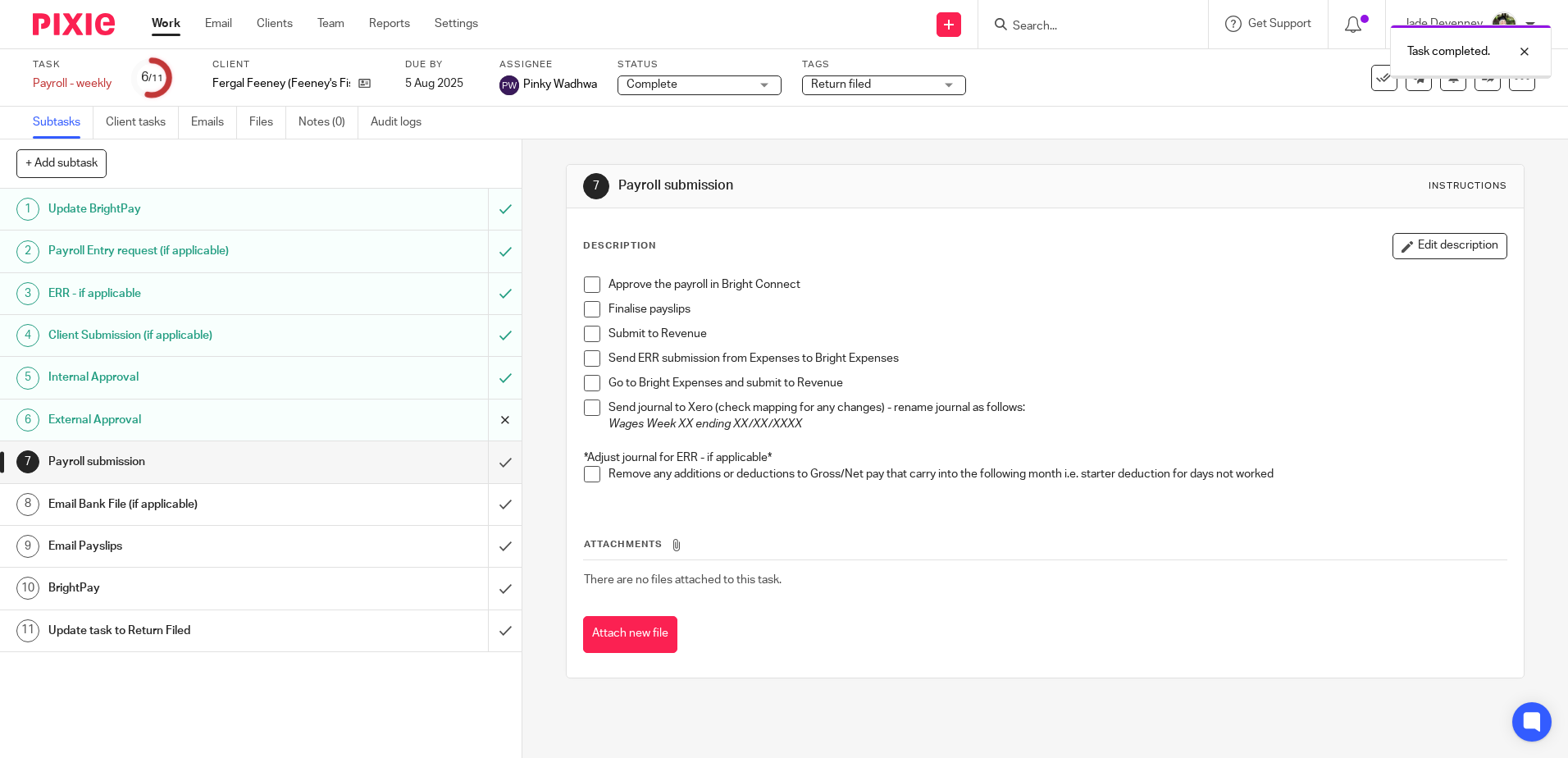 scroll, scrollTop: 0, scrollLeft: 0, axis: both 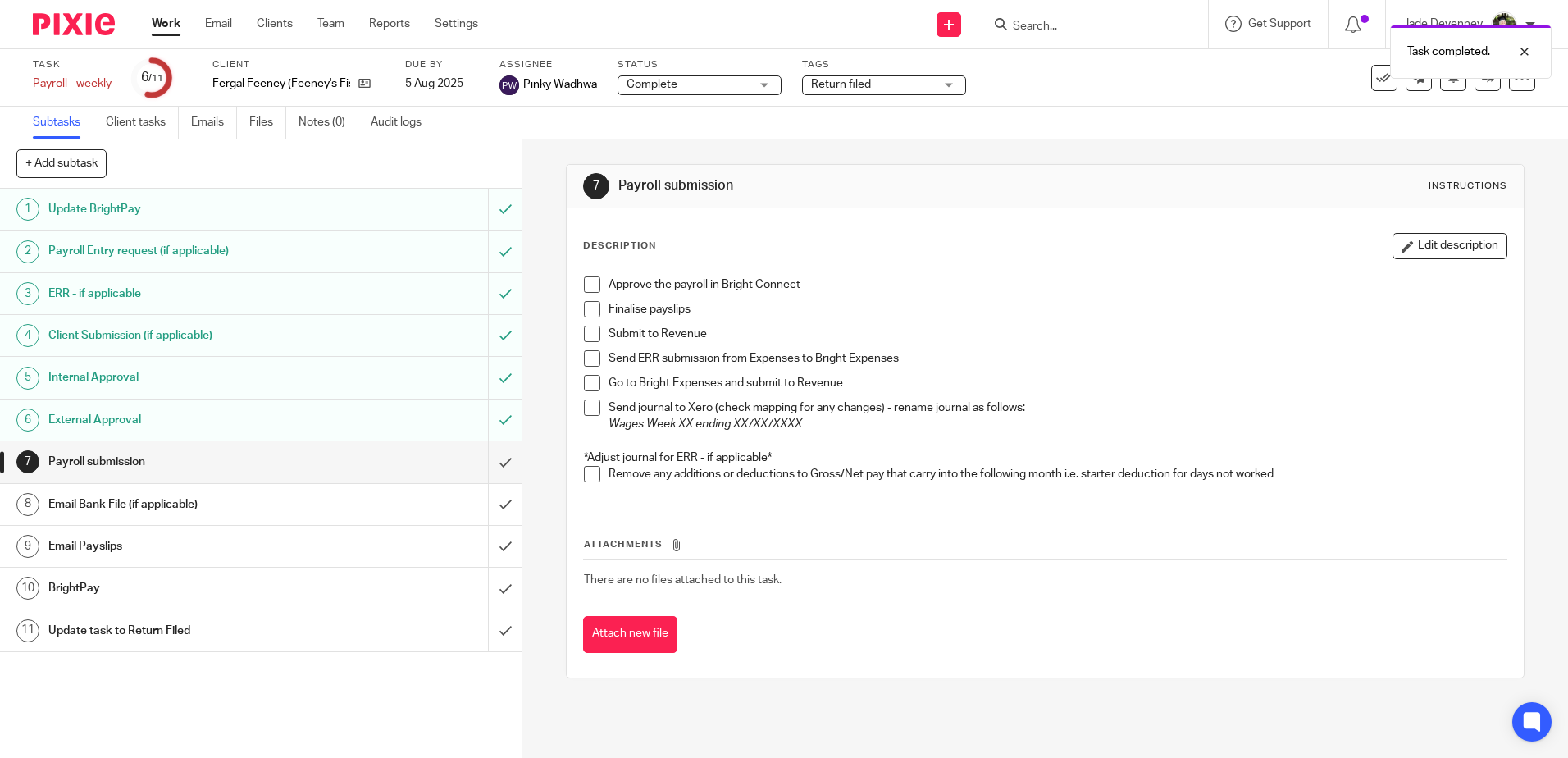 click at bounding box center (592, 285) 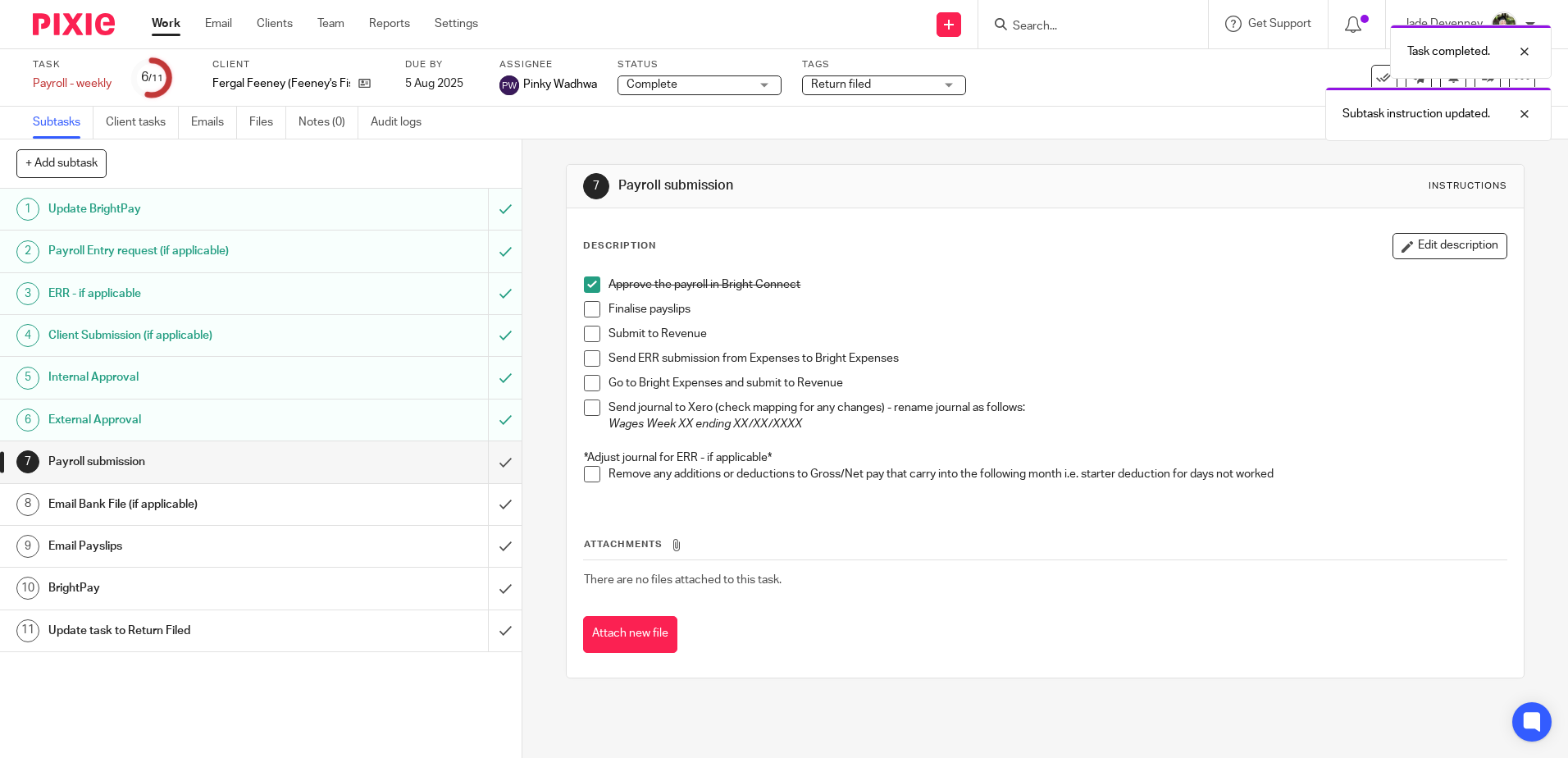 click at bounding box center [592, 309] 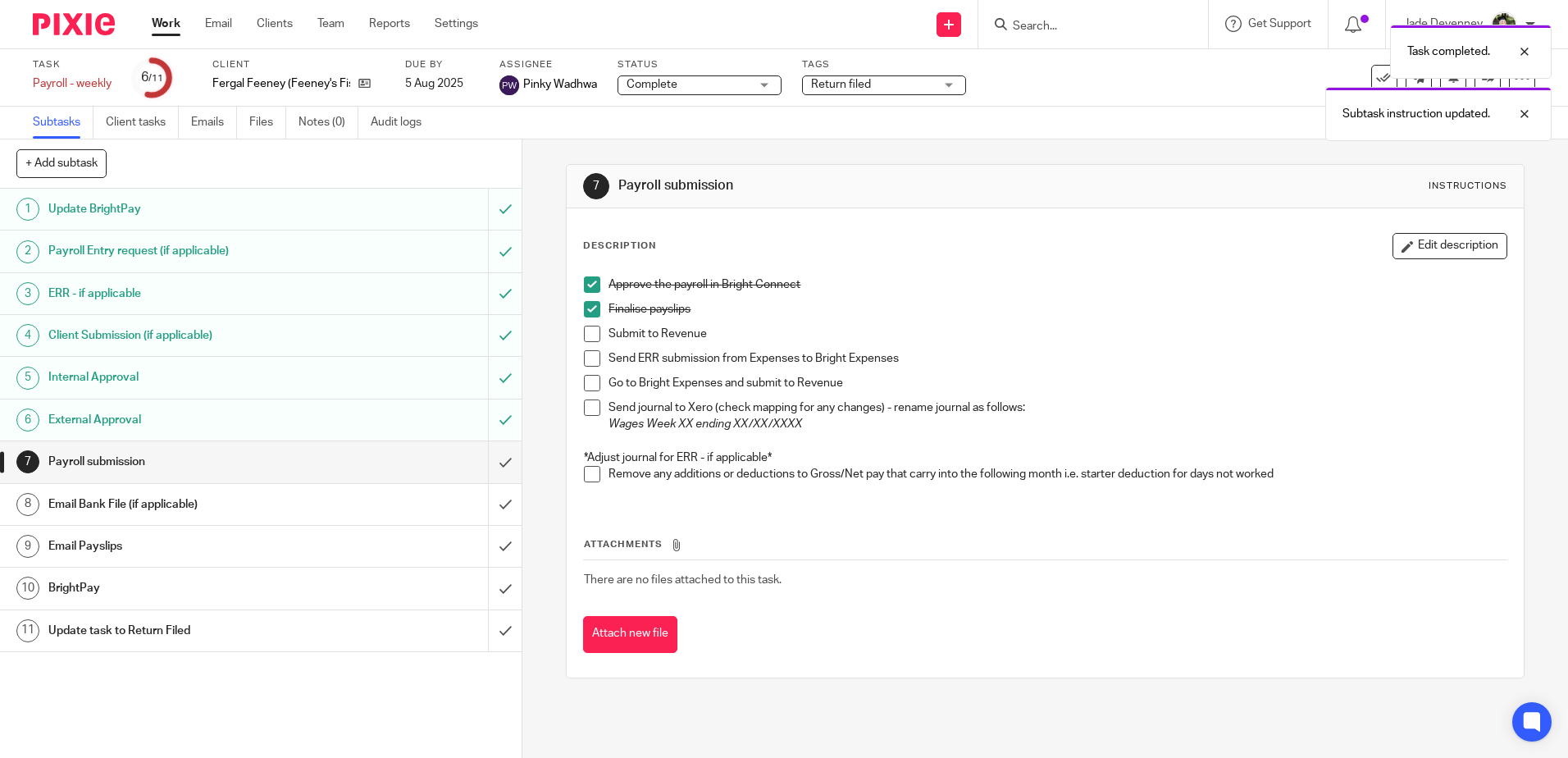 click at bounding box center [592, 334] 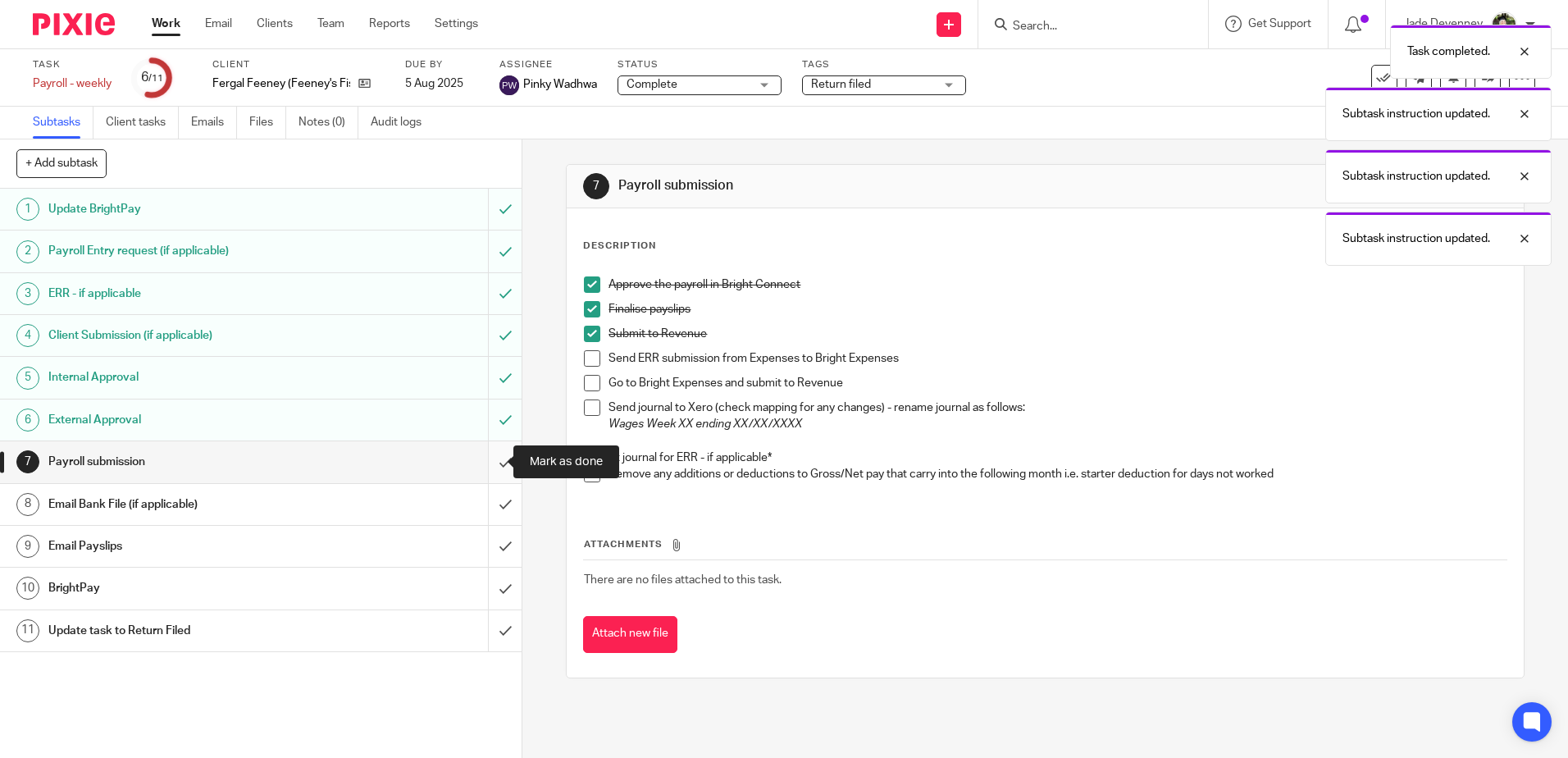click at bounding box center [261, 462] 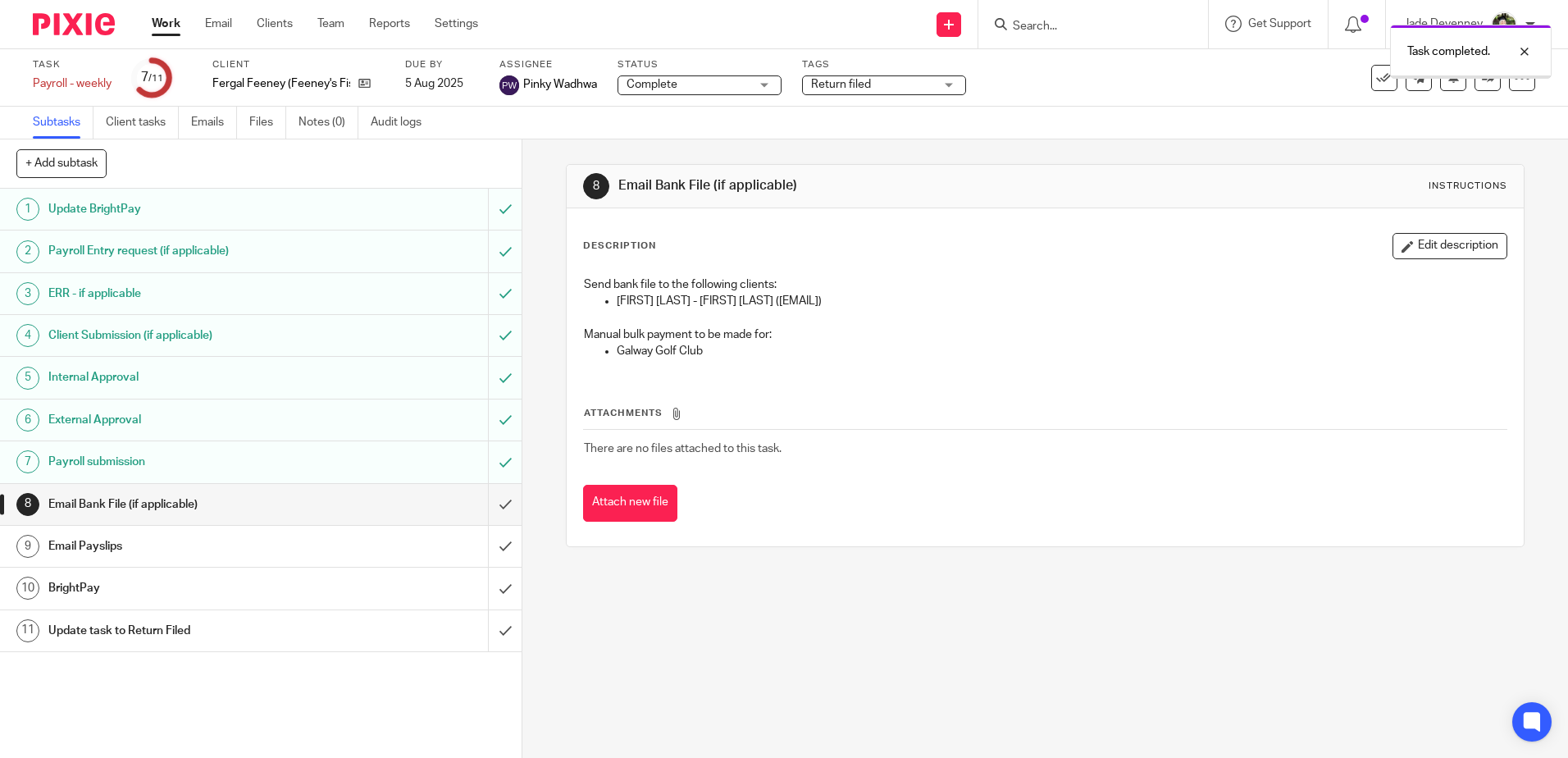 scroll, scrollTop: 0, scrollLeft: 0, axis: both 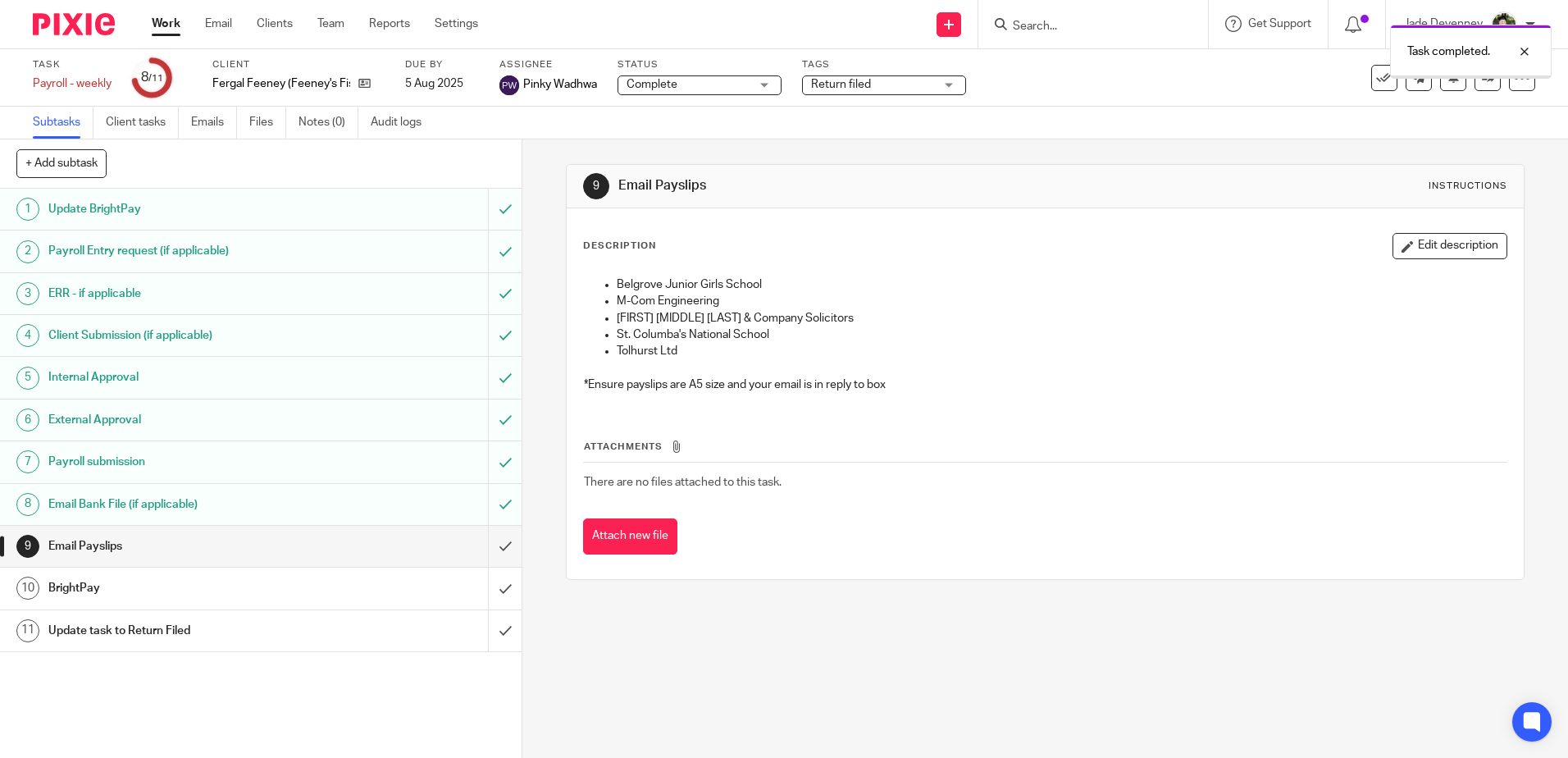 click at bounding box center [261, 546] 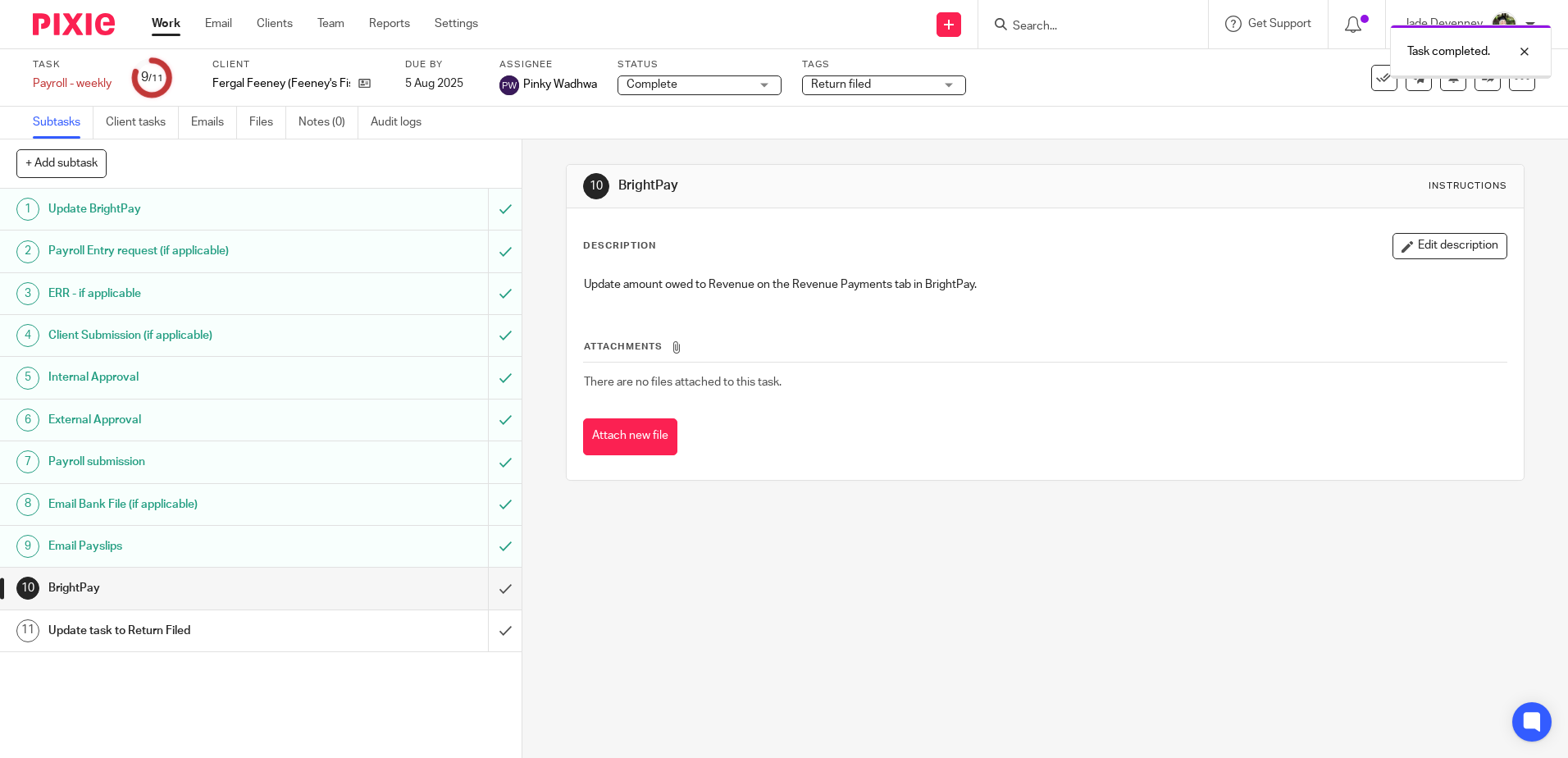 scroll, scrollTop: 0, scrollLeft: 0, axis: both 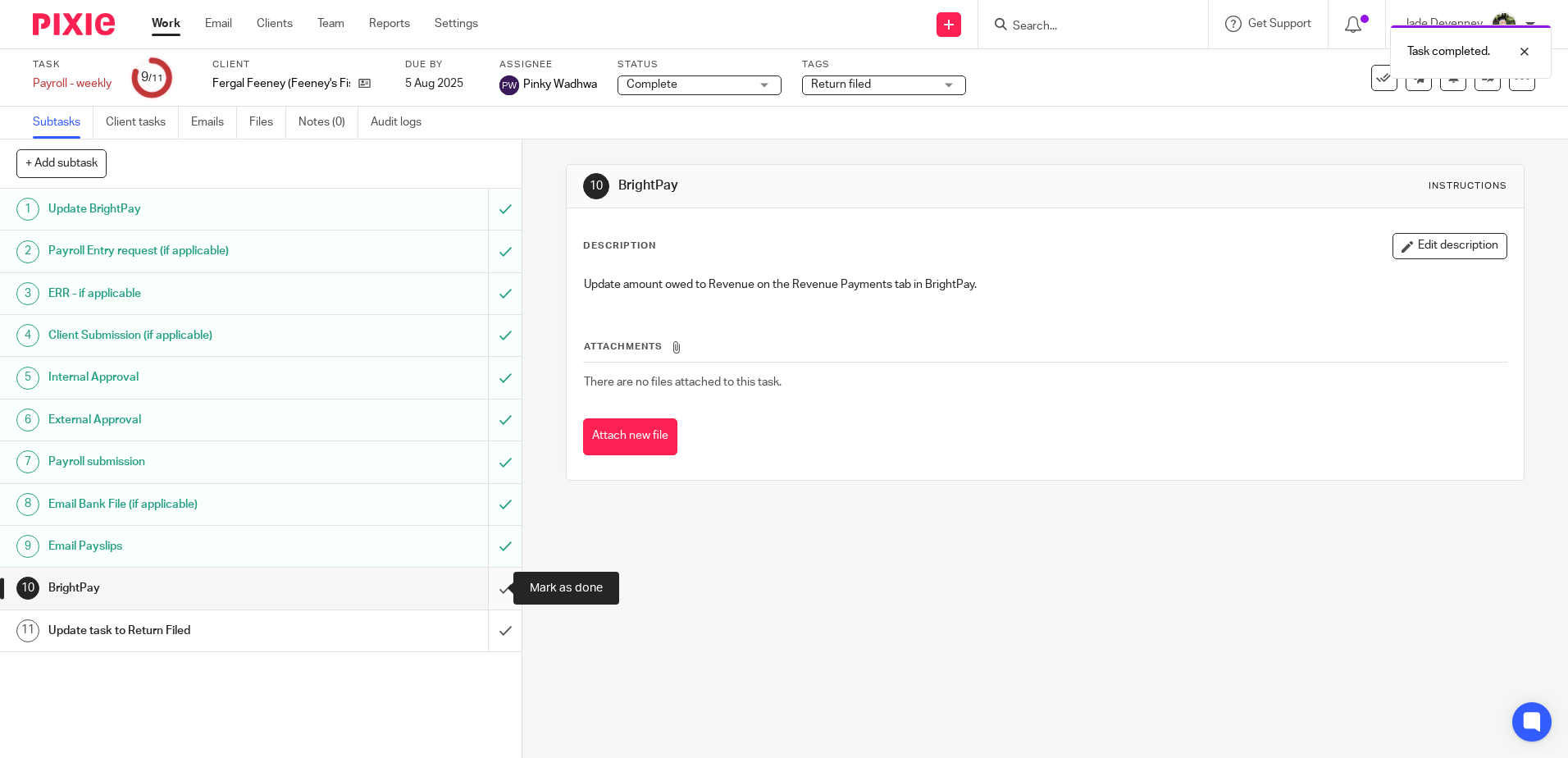 click at bounding box center (261, 588) 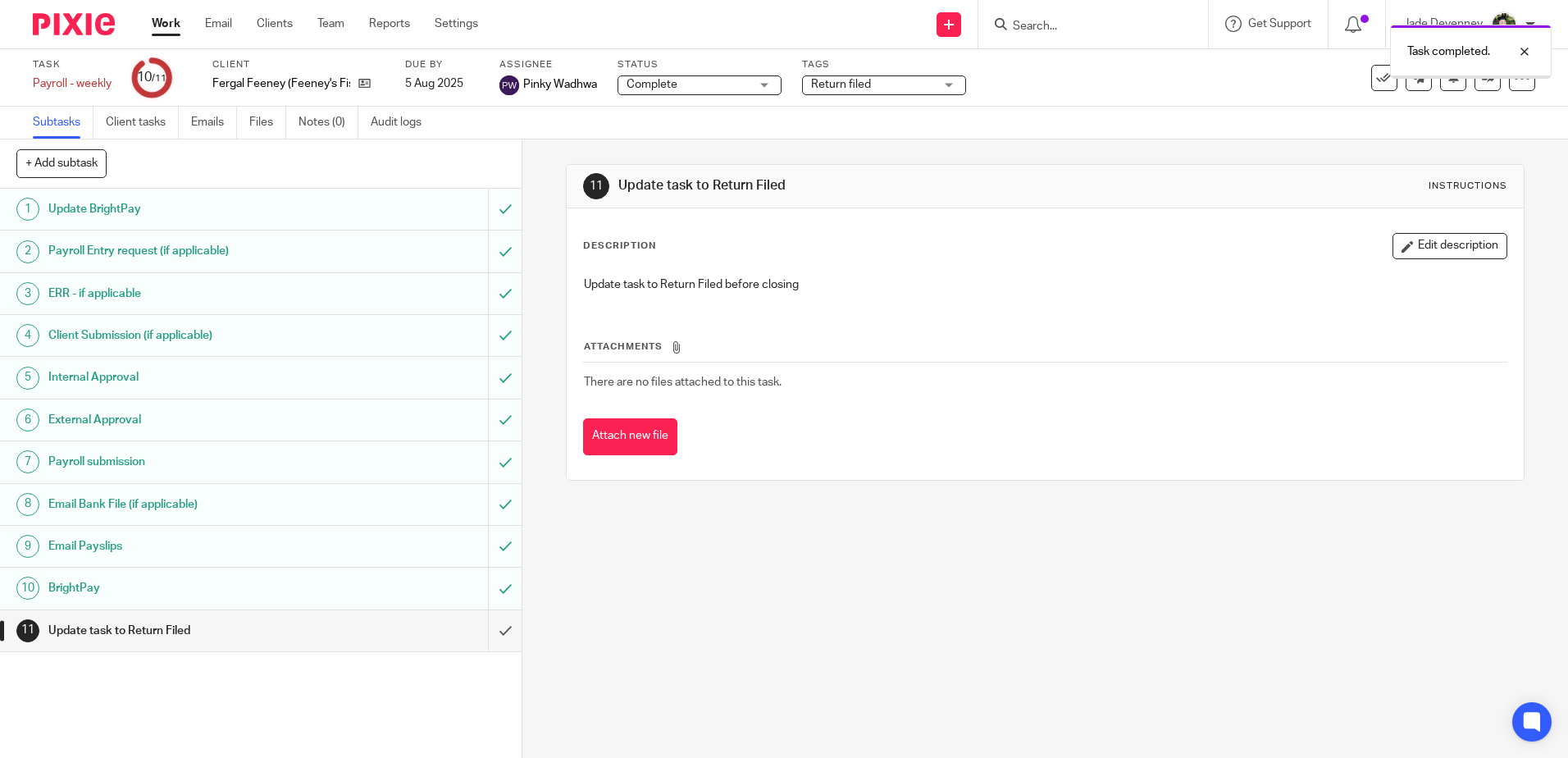 scroll, scrollTop: 0, scrollLeft: 0, axis: both 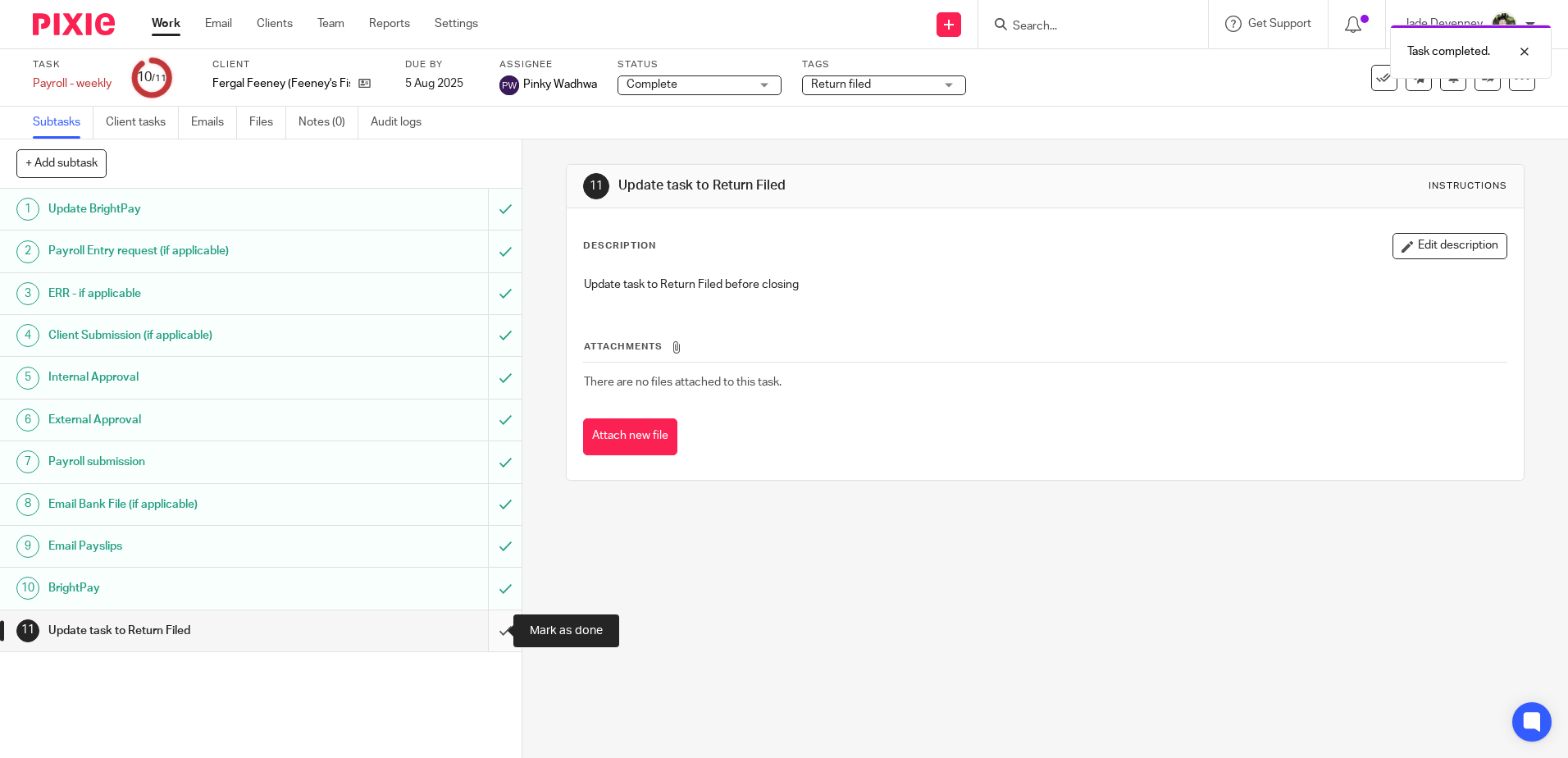 click at bounding box center (261, 631) 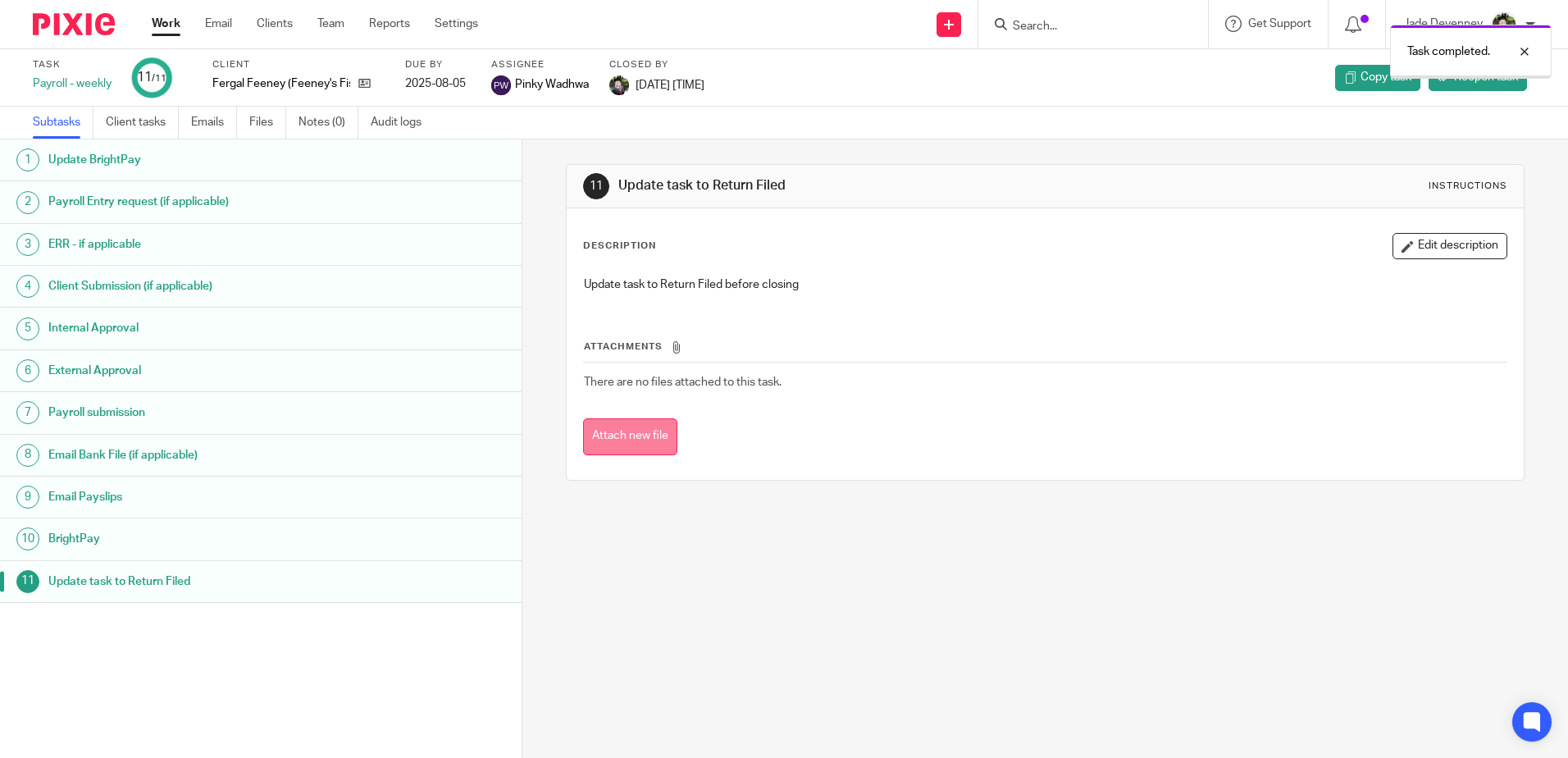 scroll, scrollTop: 0, scrollLeft: 0, axis: both 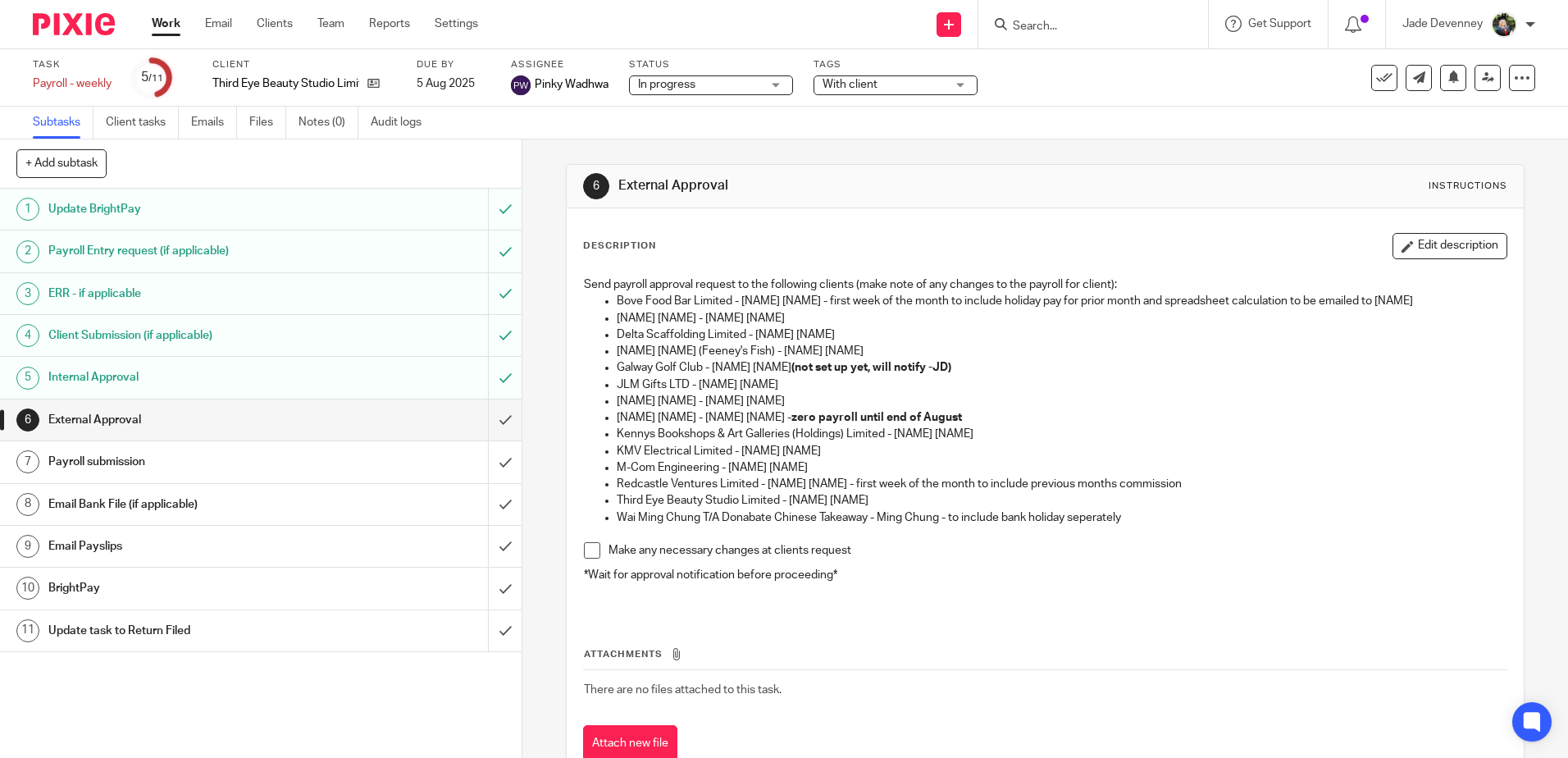 click on "In progress" at bounding box center (700, 84) 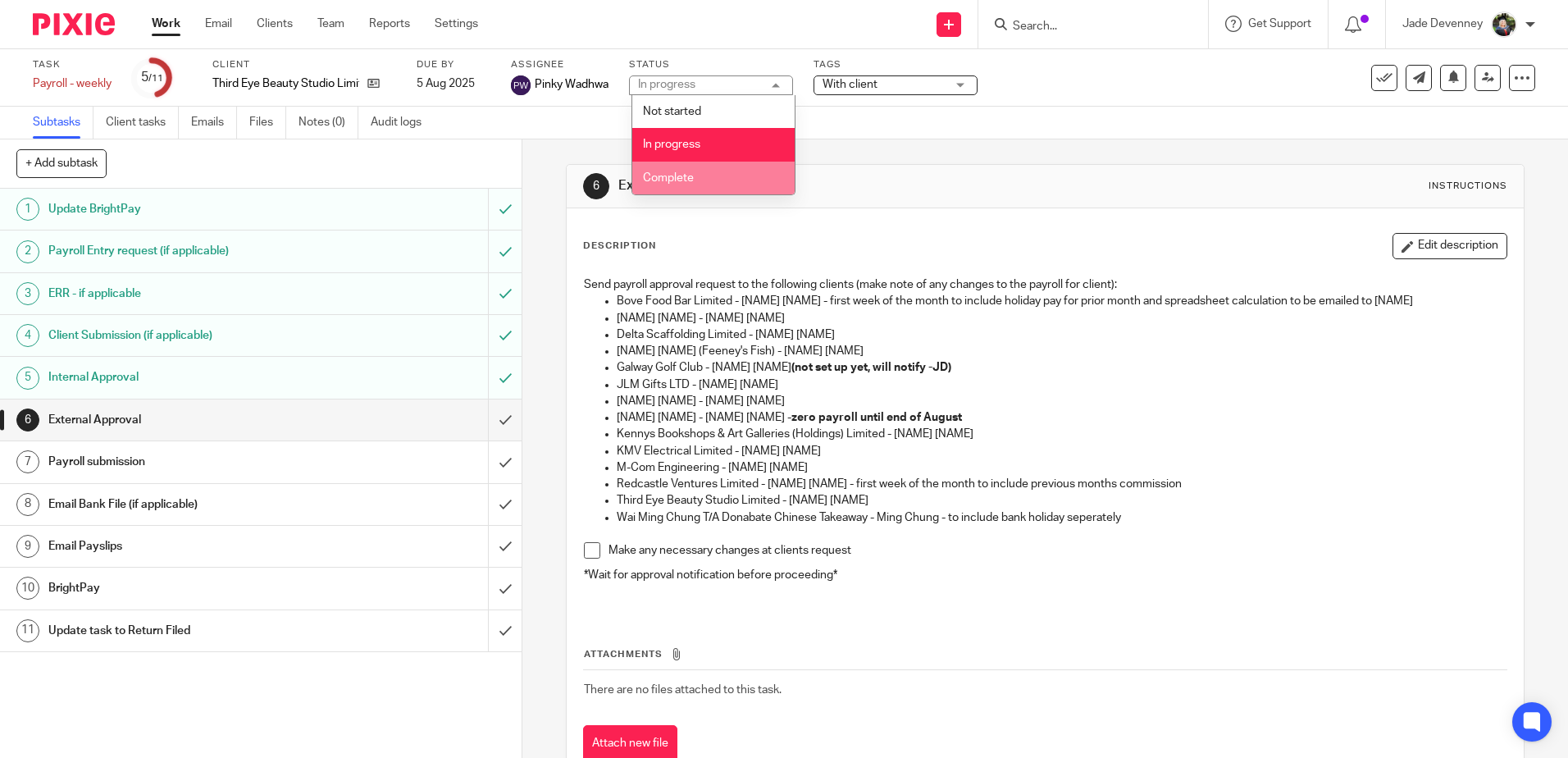 click on "Complete" at bounding box center [713, 178] 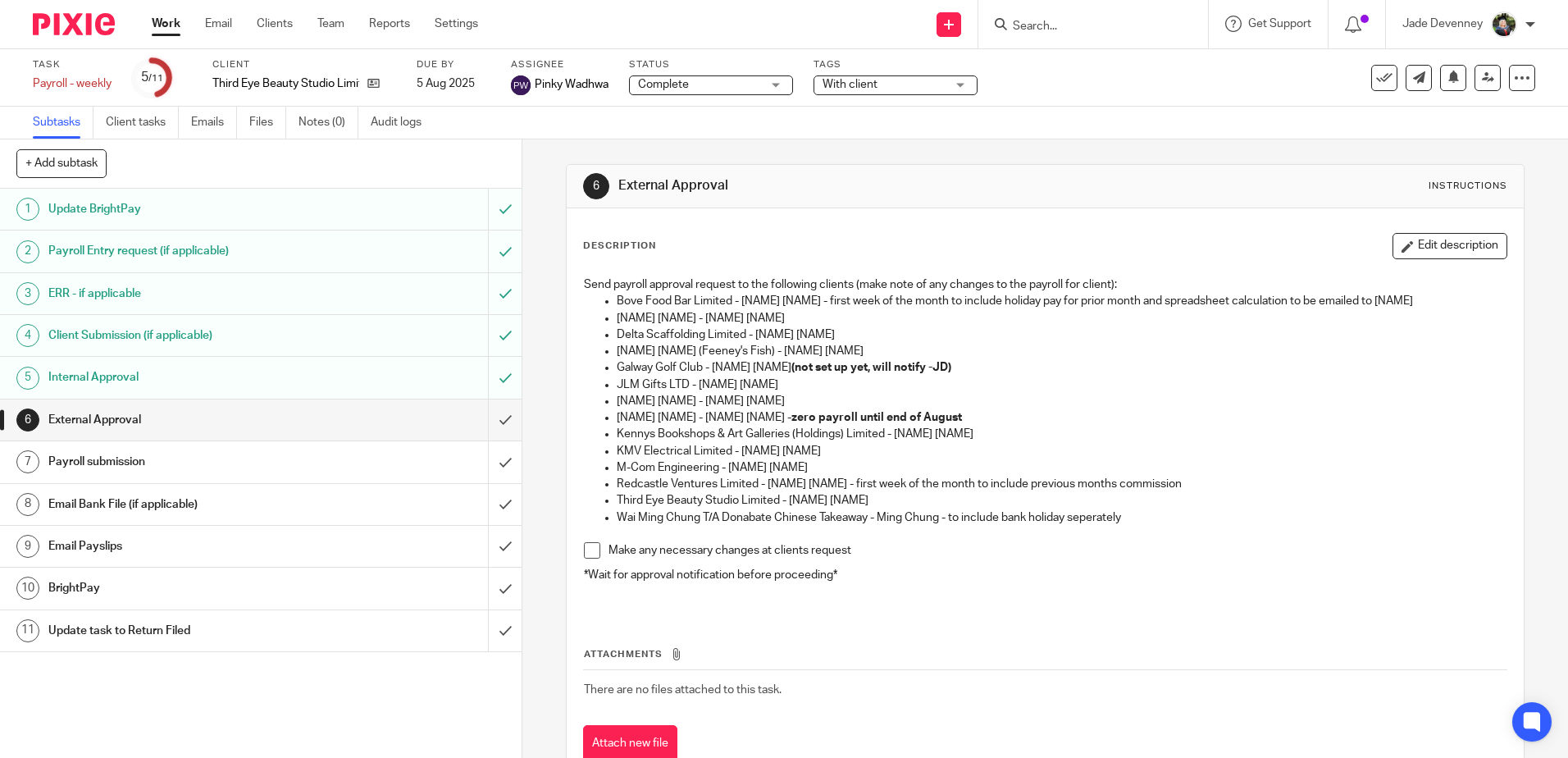 click on "With client" at bounding box center (884, 84) 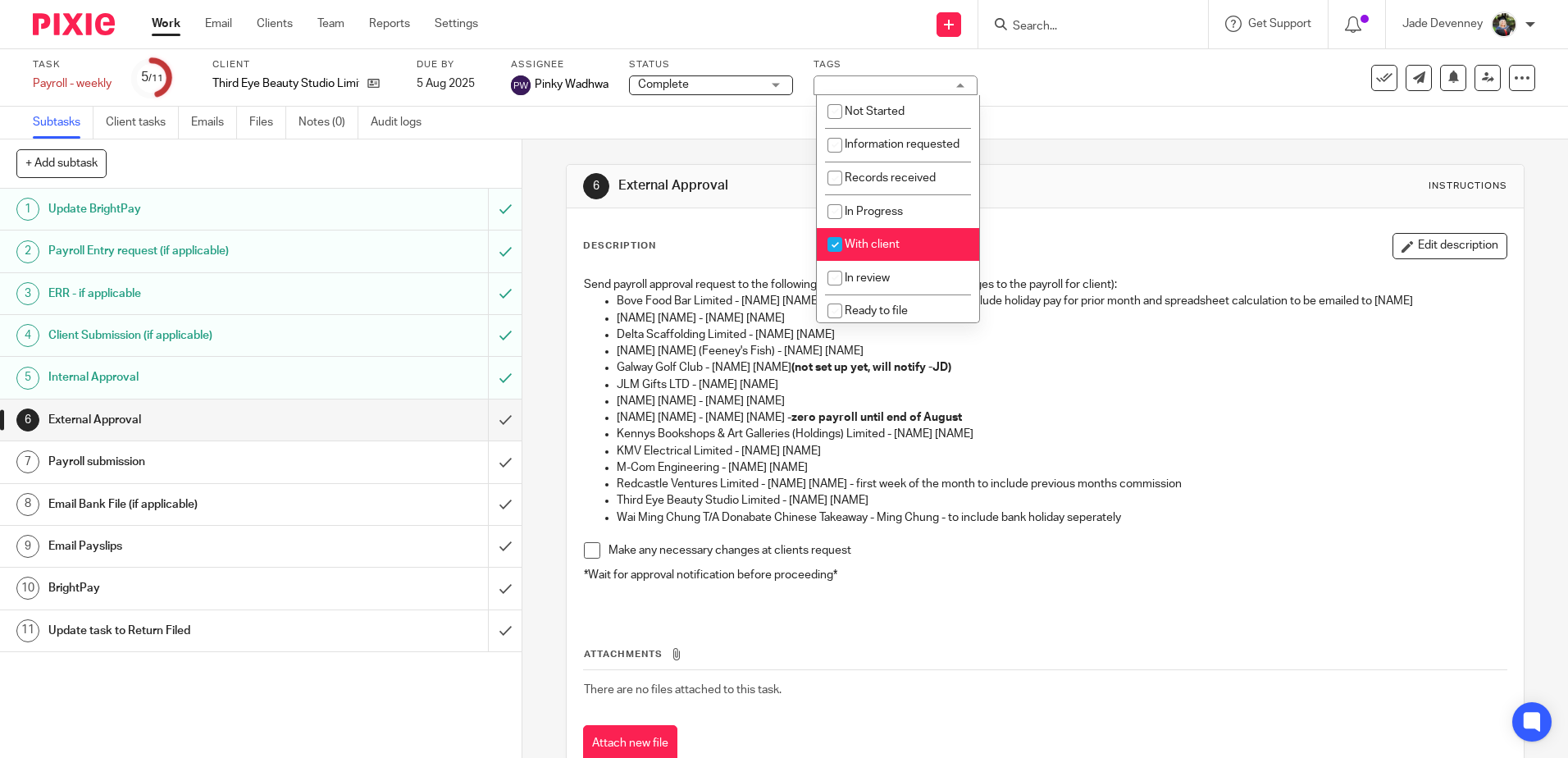 click on "With client" at bounding box center [872, 244] 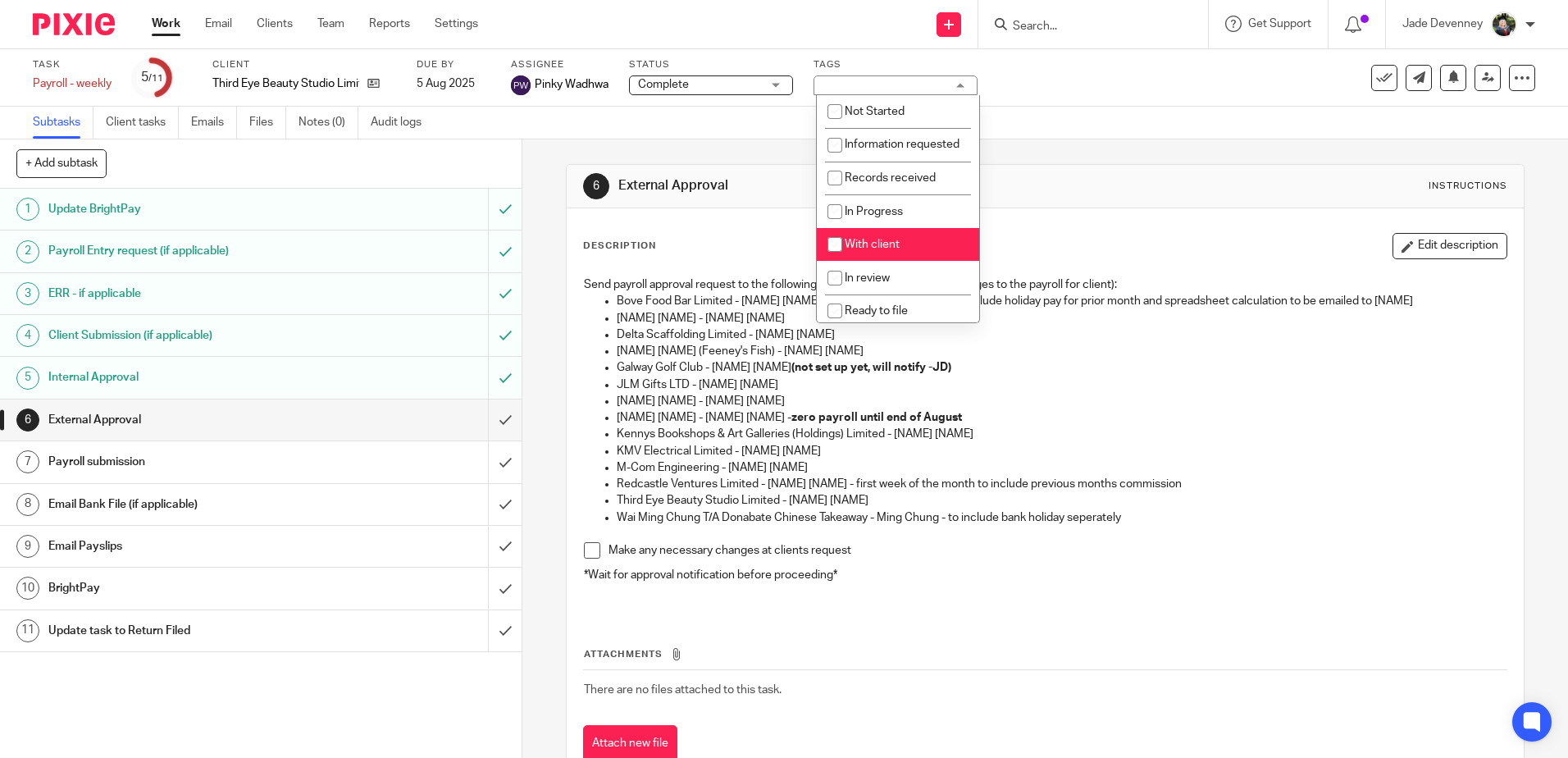 checkbox on "false" 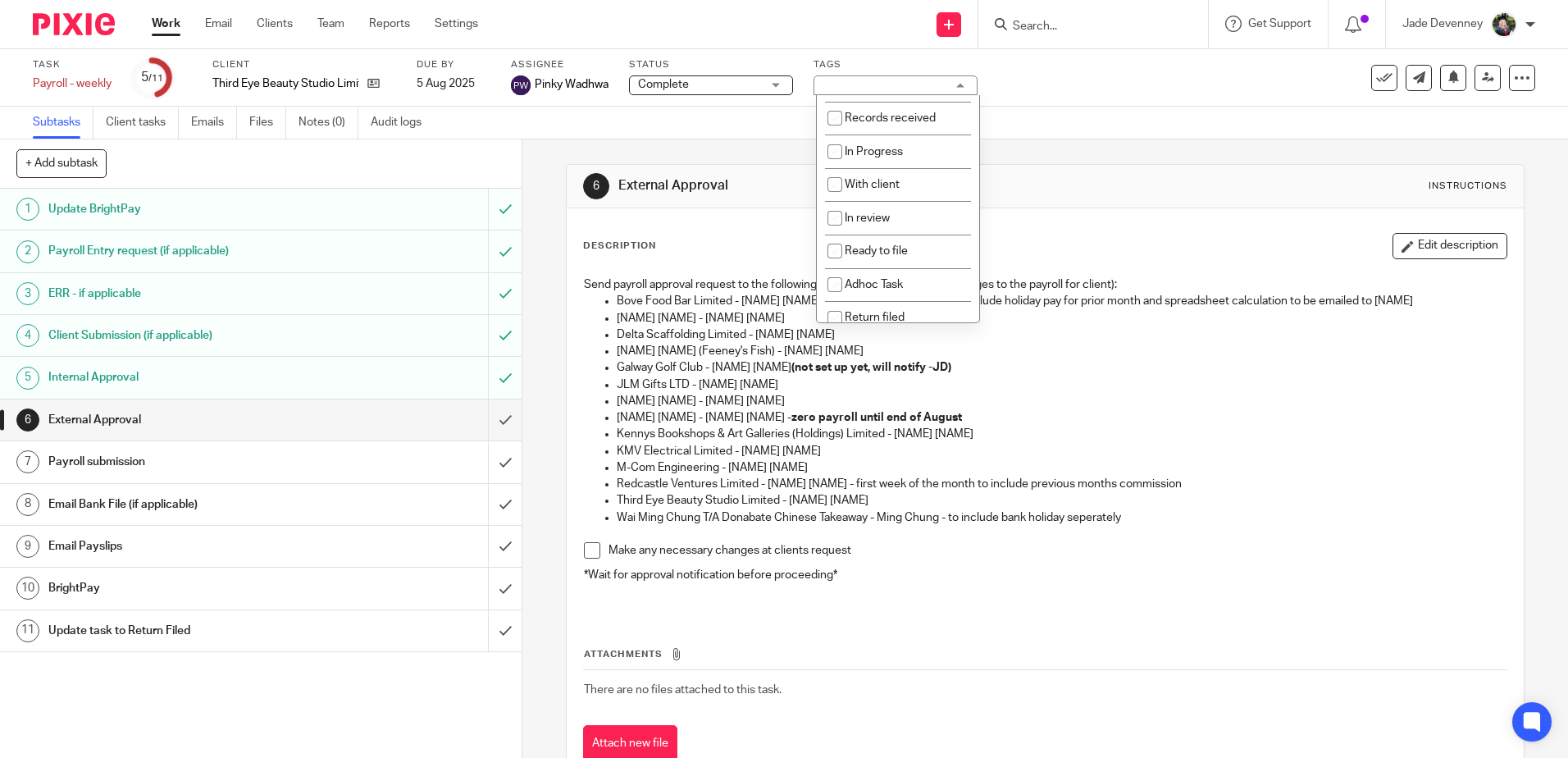 scroll, scrollTop: 122, scrollLeft: 0, axis: vertical 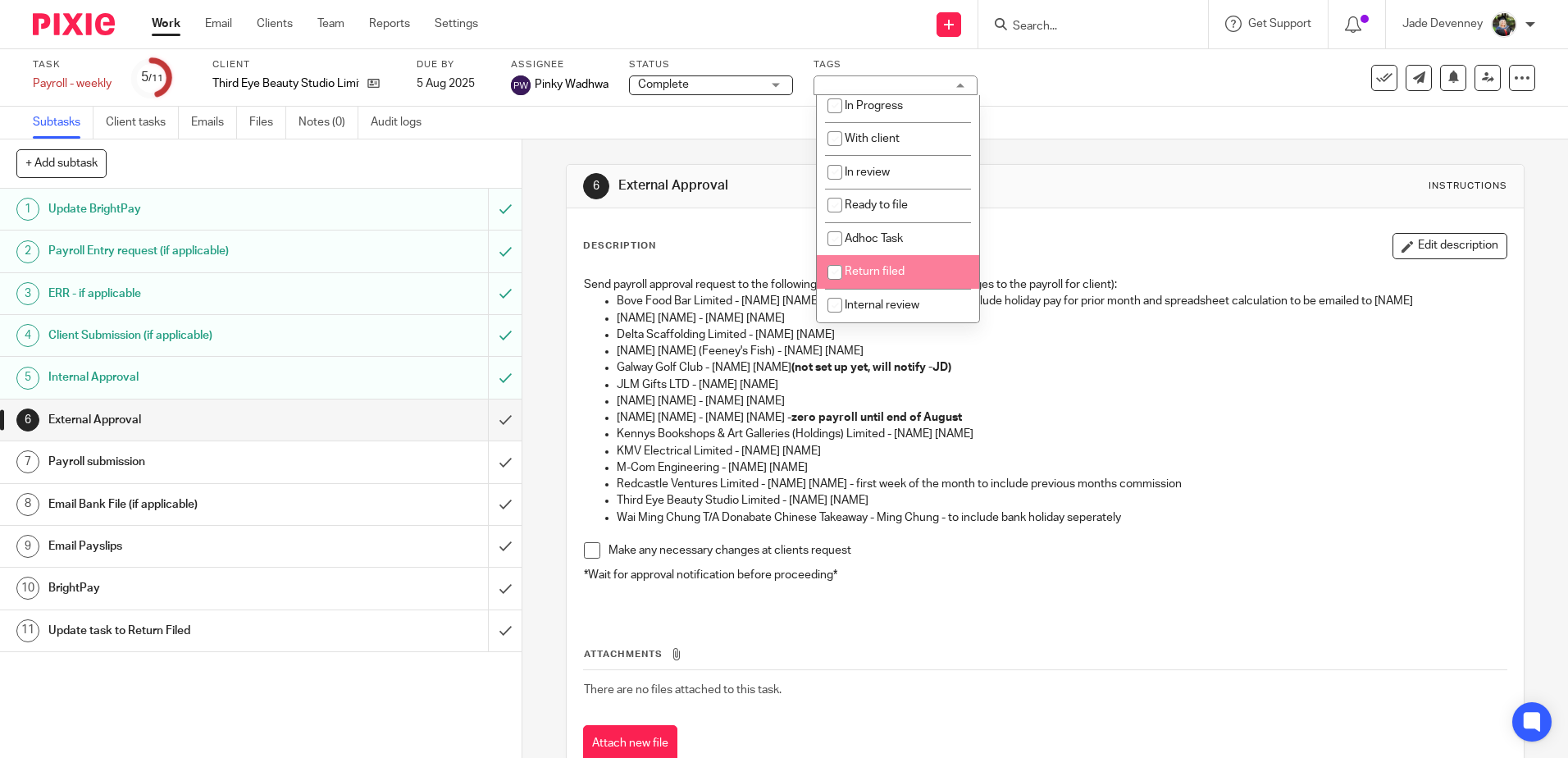 click on "Return filed" at bounding box center [874, 272] 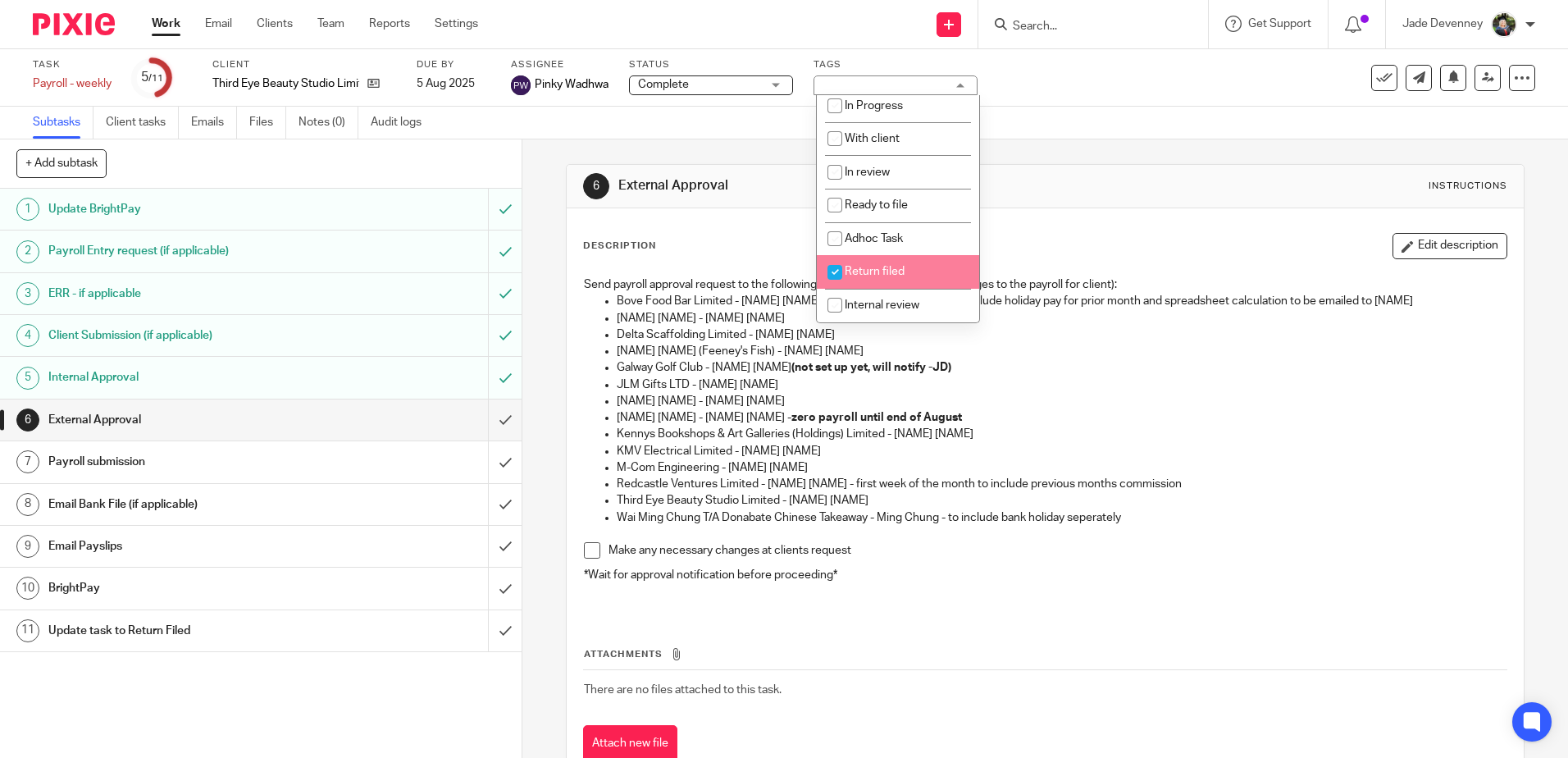 checkbox on "true" 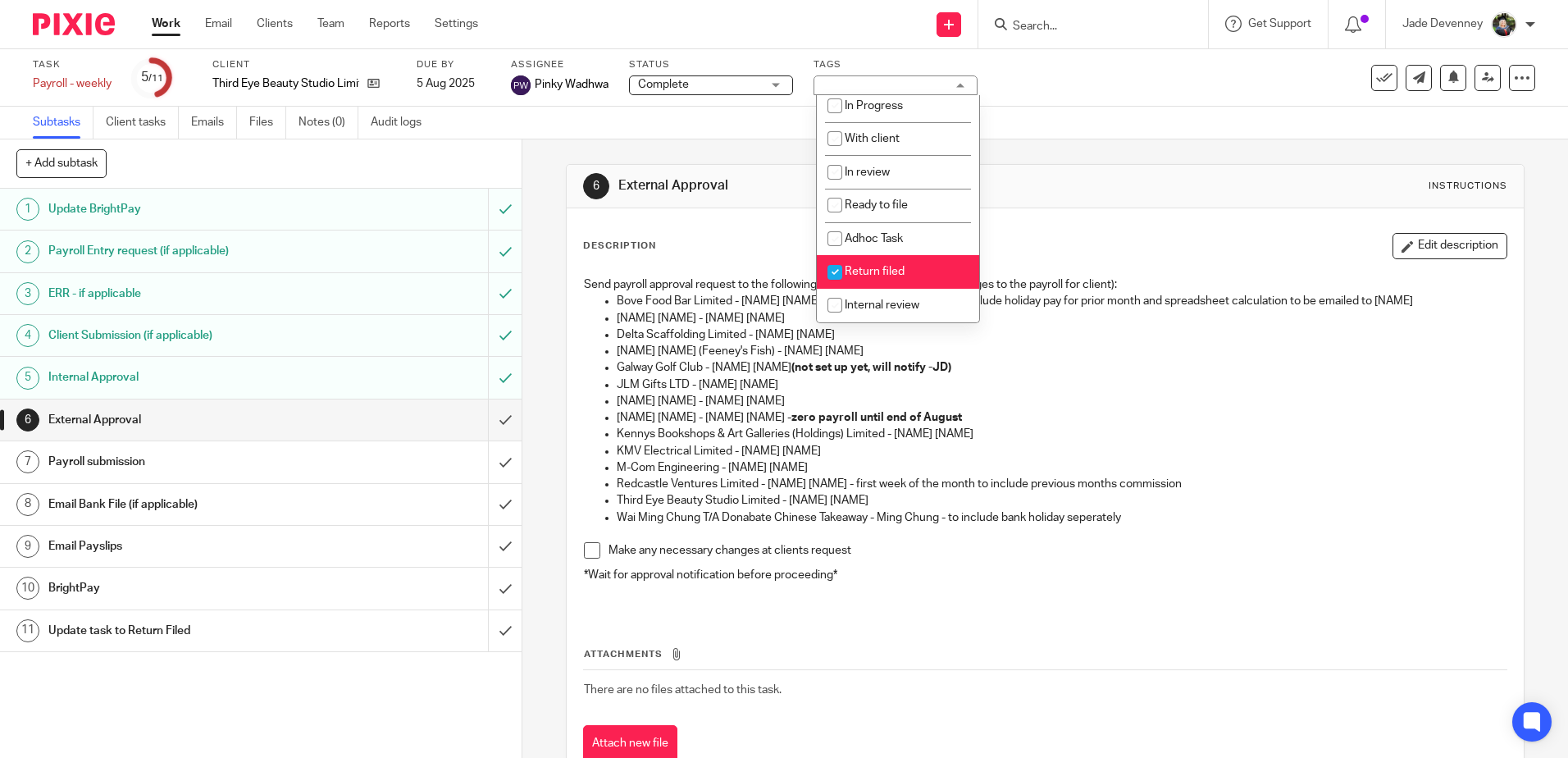 click on "6
External Approval
Instructions
Description
Edit description
Send payroll approval request to the following clients (make note of any changes to the payroll for client): Bove Food Bar Limited - Maria Aprile - first week of the month to include holiday pay for prior month and spreadsheet calculation to be emailed to Luisa David Mulvaney - David Mulvaney Delta Scaffolding Limited - Rob Dooley Fergal Feeney (Feeney's Fish) - Fergal Feeney Galway Golf Club - Peter Moran  (not set up yet, will notify -JD) JLM Gifts LTD - Lee McCreevy John A Reidy - John Reidy Karen McBride - Karen McBride -  zero payroll until end of August Kennys Bookshops & Art Galleries (Holdings) Limited - Sarah Kenny KMV Electrical Limited - Maria Aprile M-Com Engineering - Peter Breen Third Eye Beauty Studio Limited - Orla O'Donohue             Attachments" at bounding box center (1045, 449) 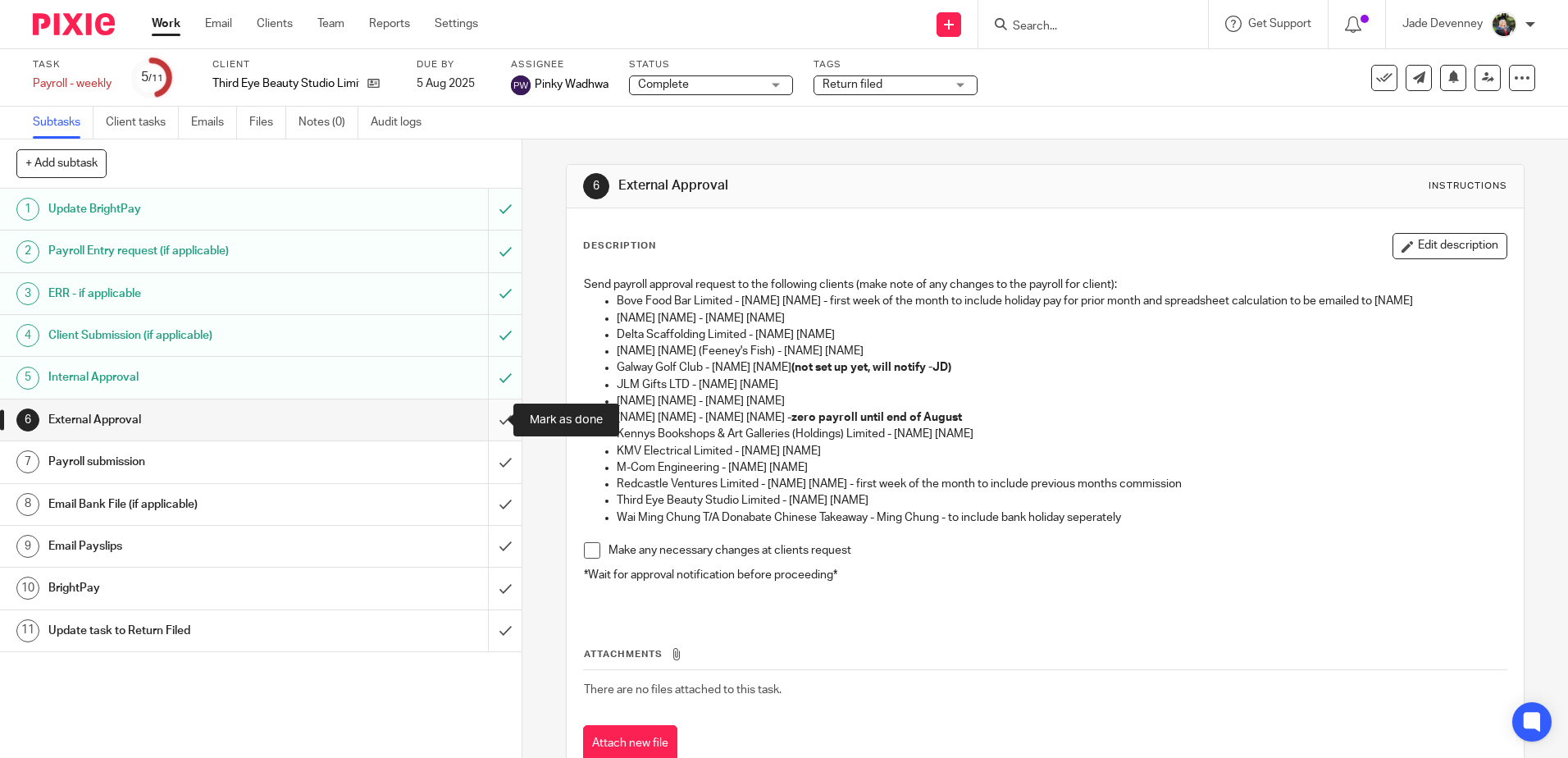 click at bounding box center [261, 420] 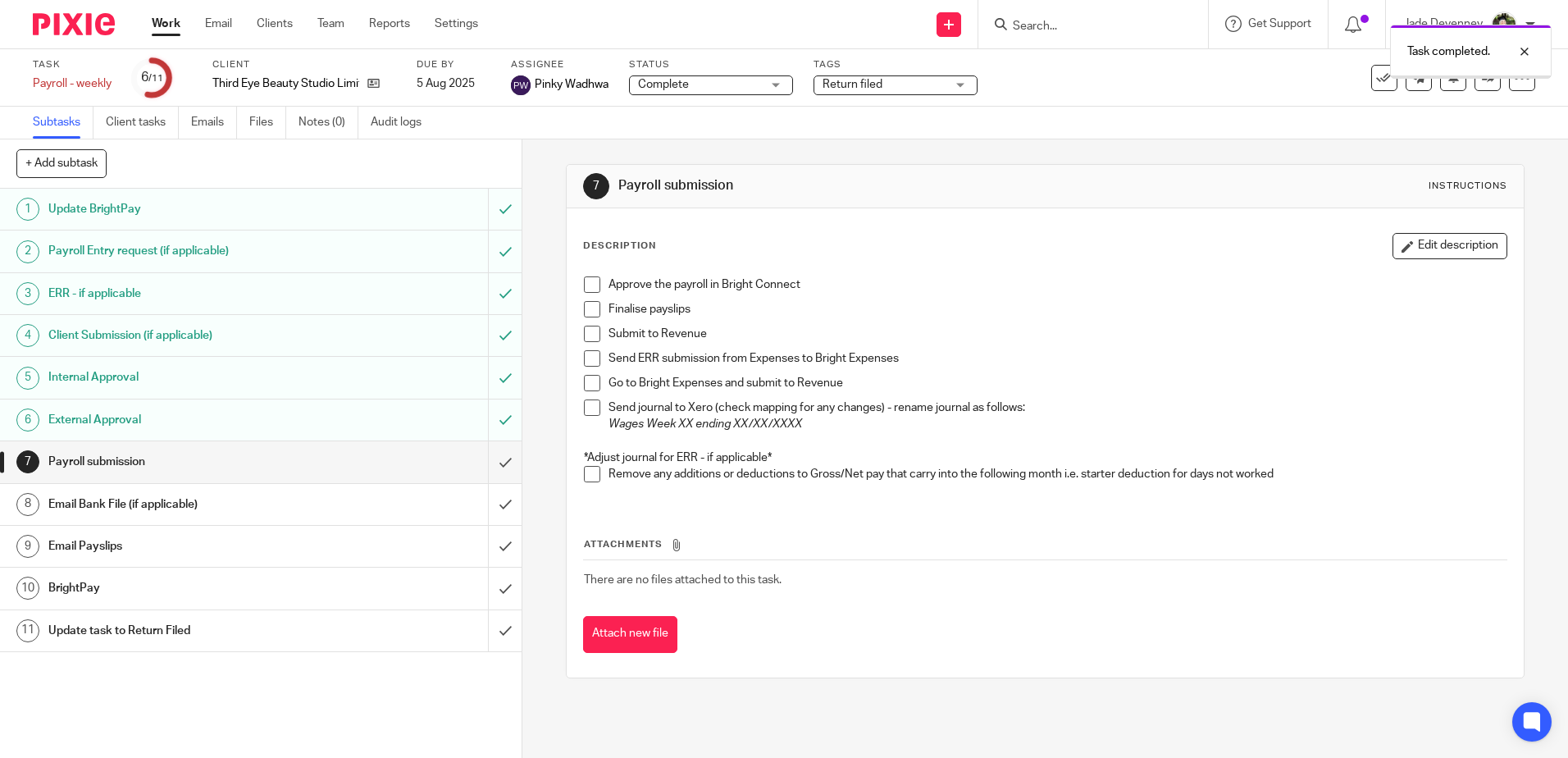 scroll, scrollTop: 0, scrollLeft: 0, axis: both 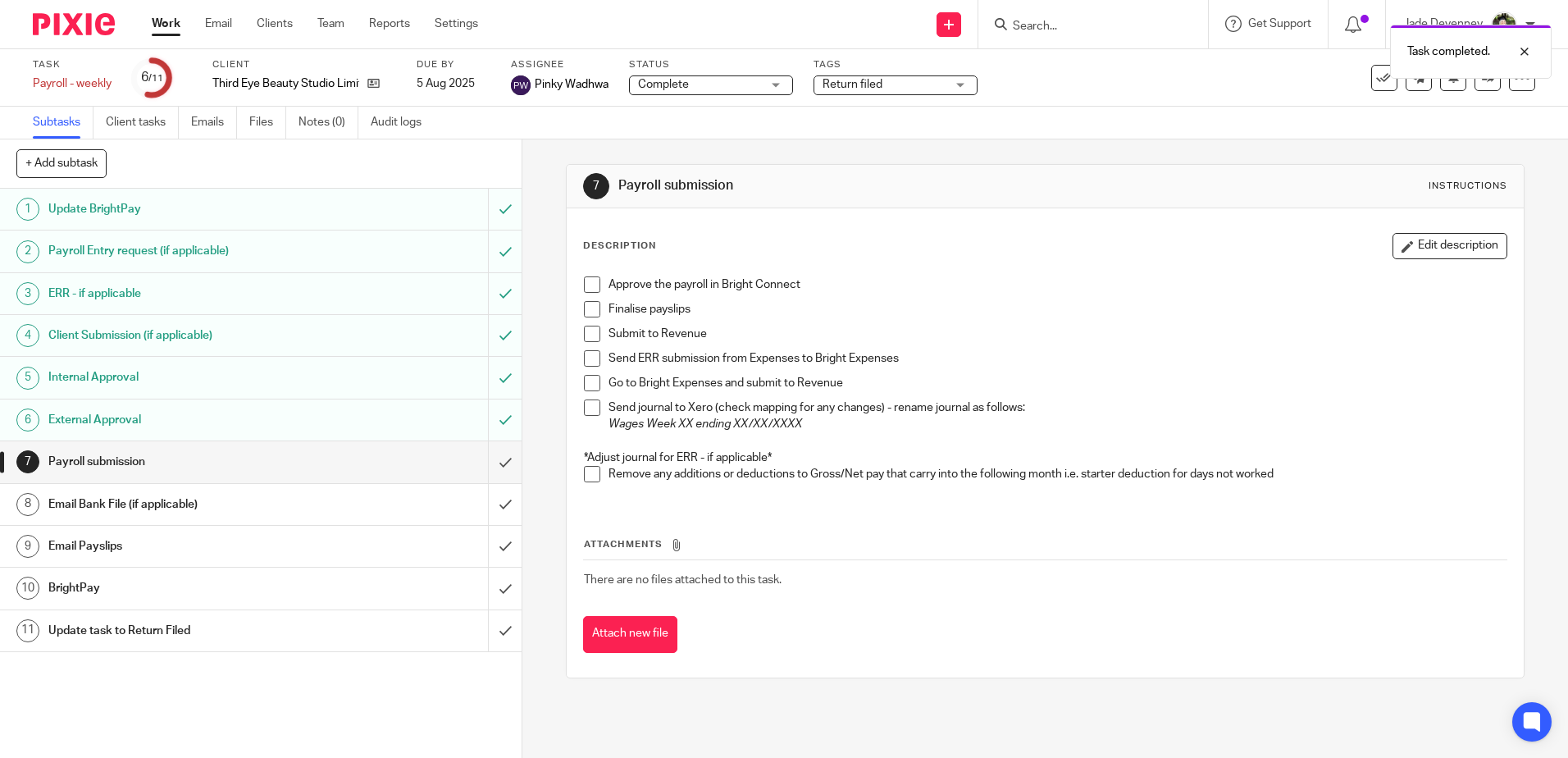 click at bounding box center (592, 285) 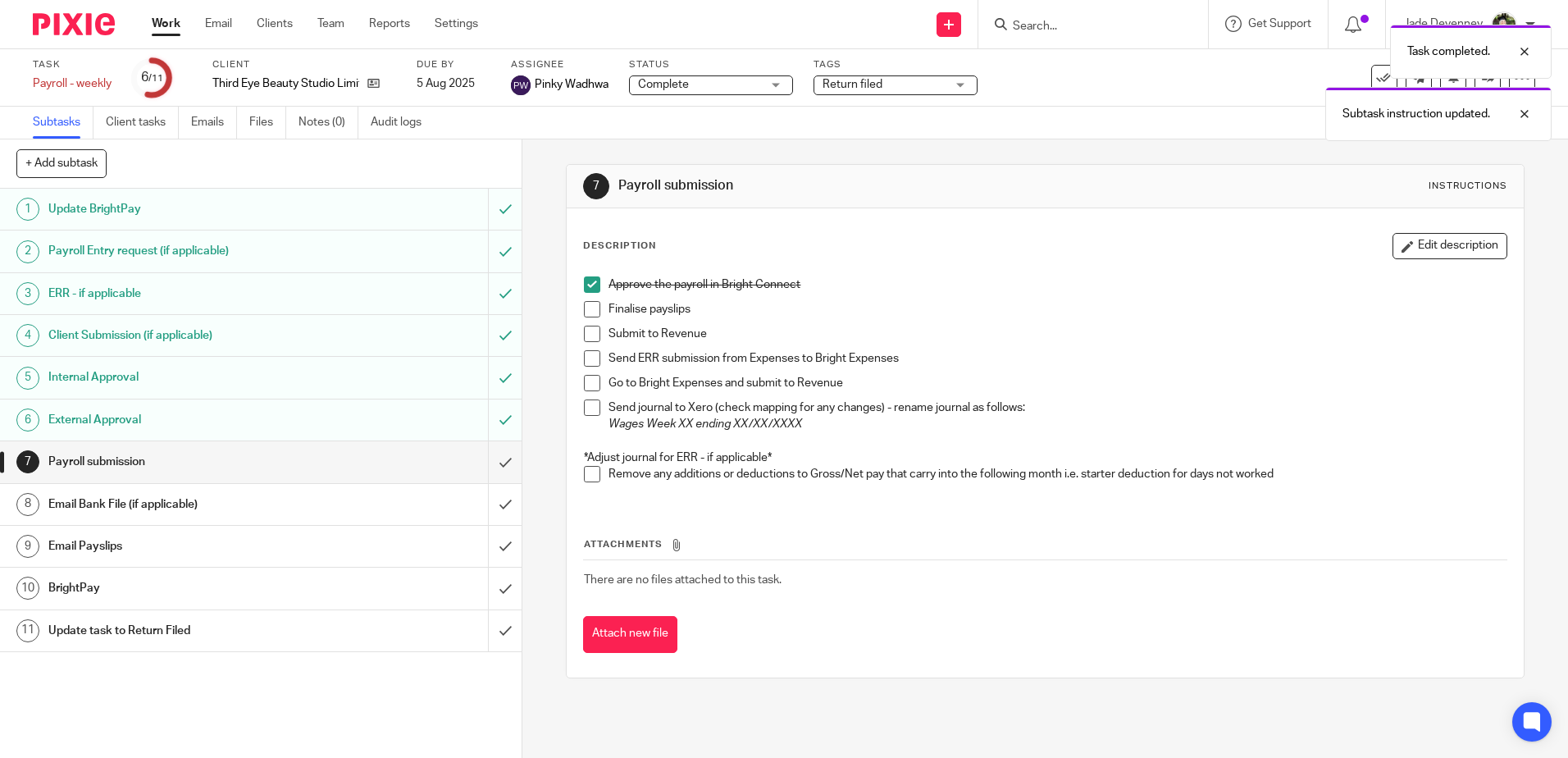 click on "Approve the payroll in Bright Connect" at bounding box center (1045, 289) 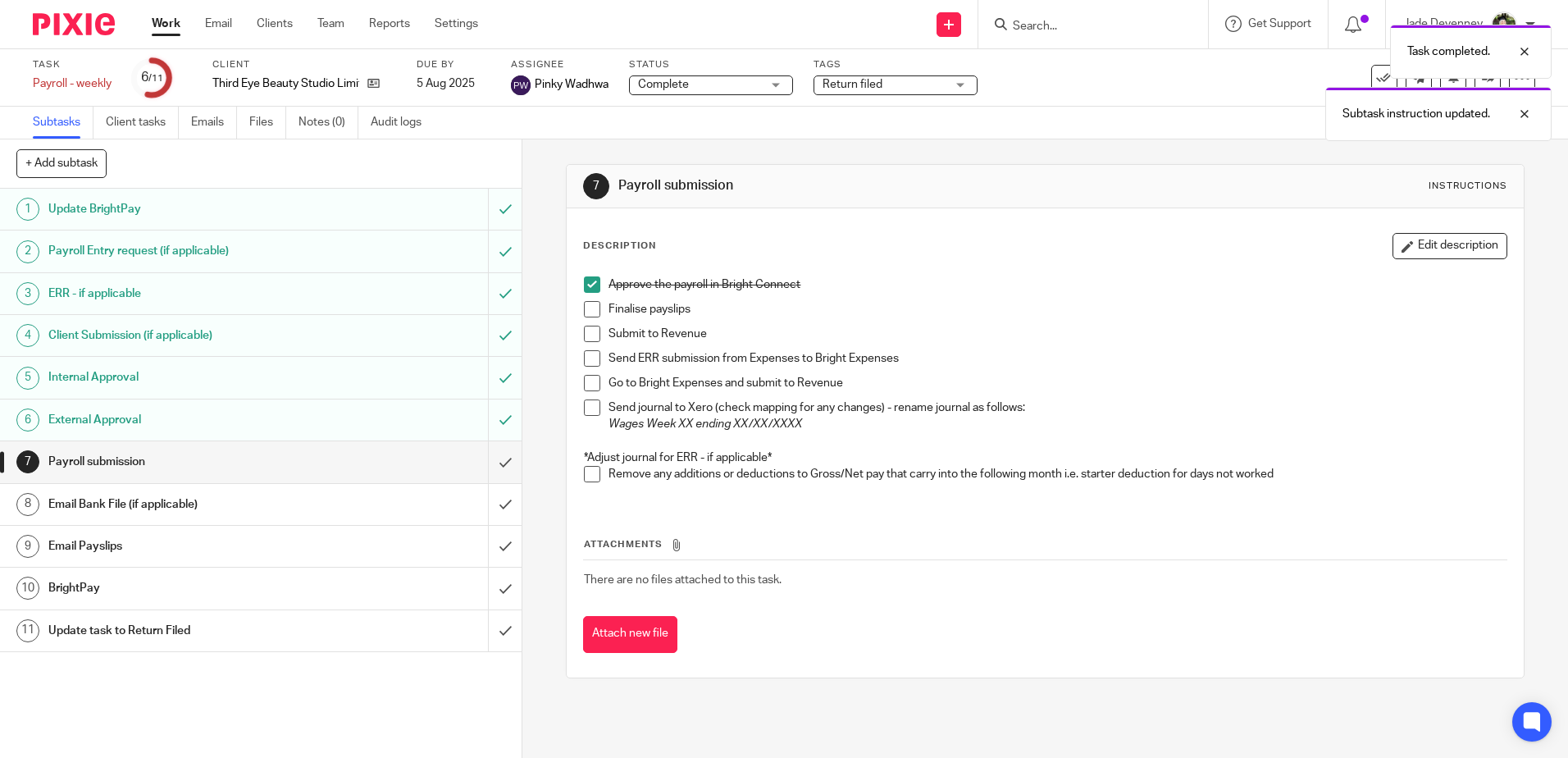 click at bounding box center (592, 334) 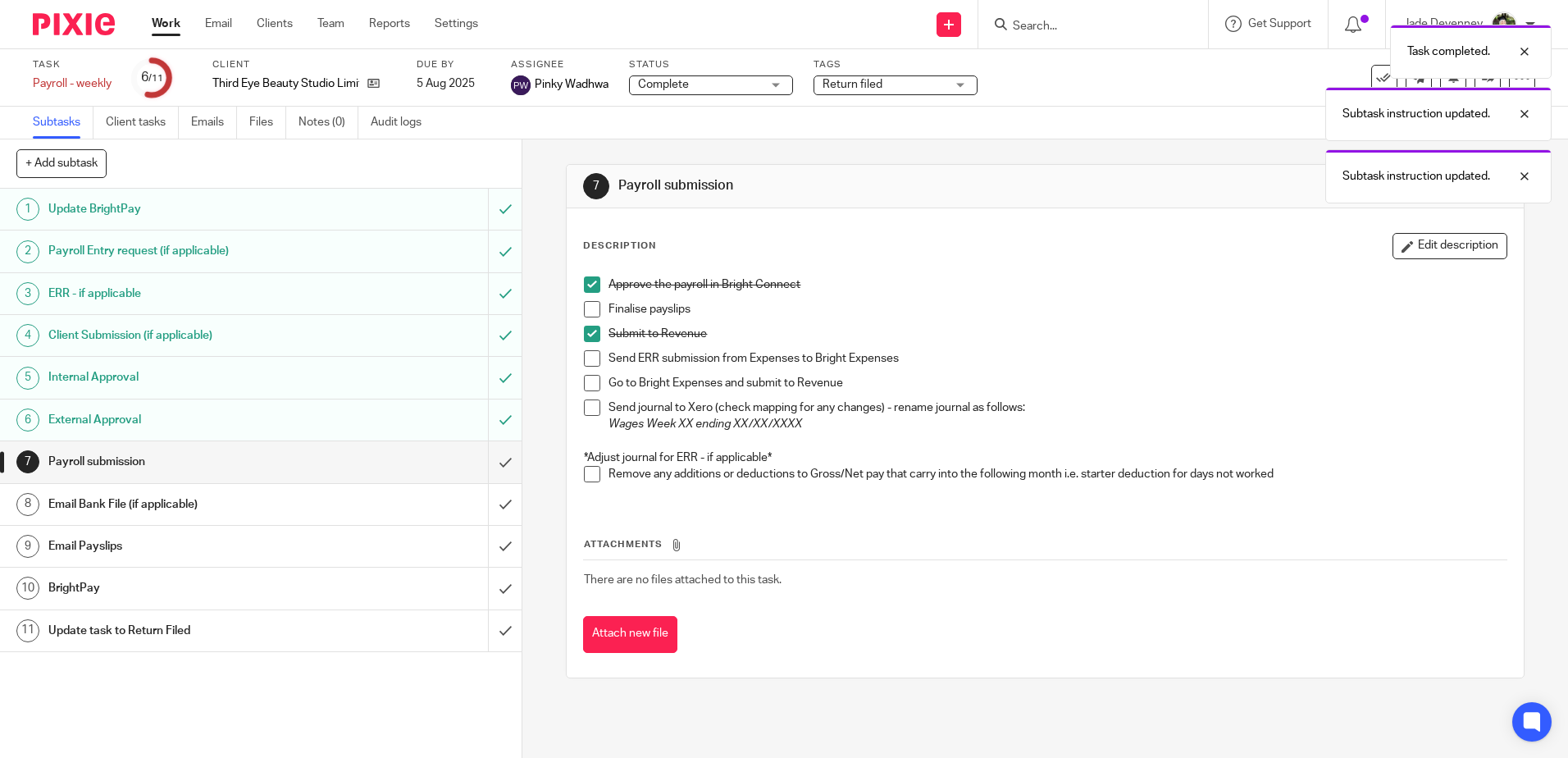 click at bounding box center (592, 309) 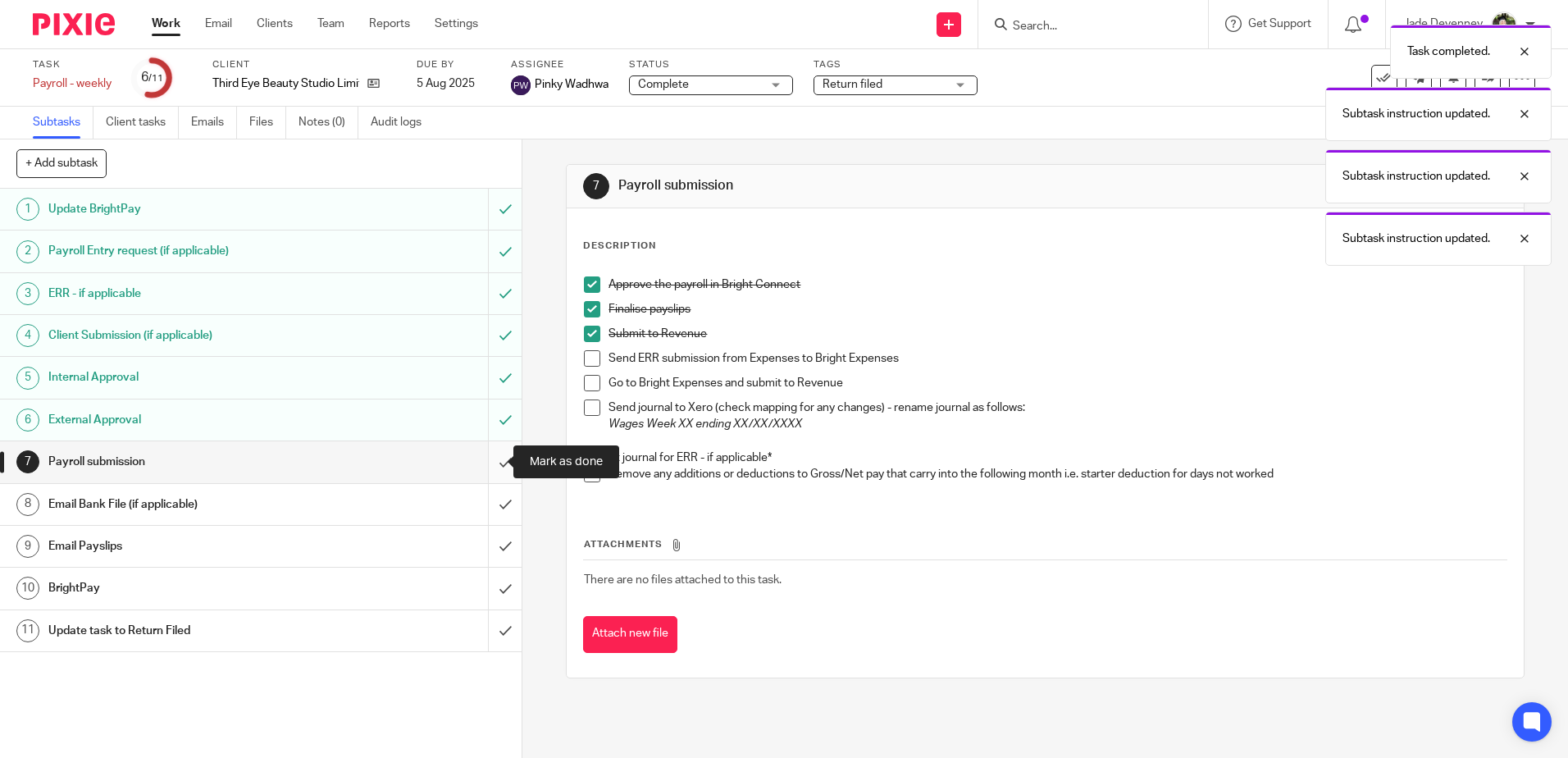 click at bounding box center [261, 462] 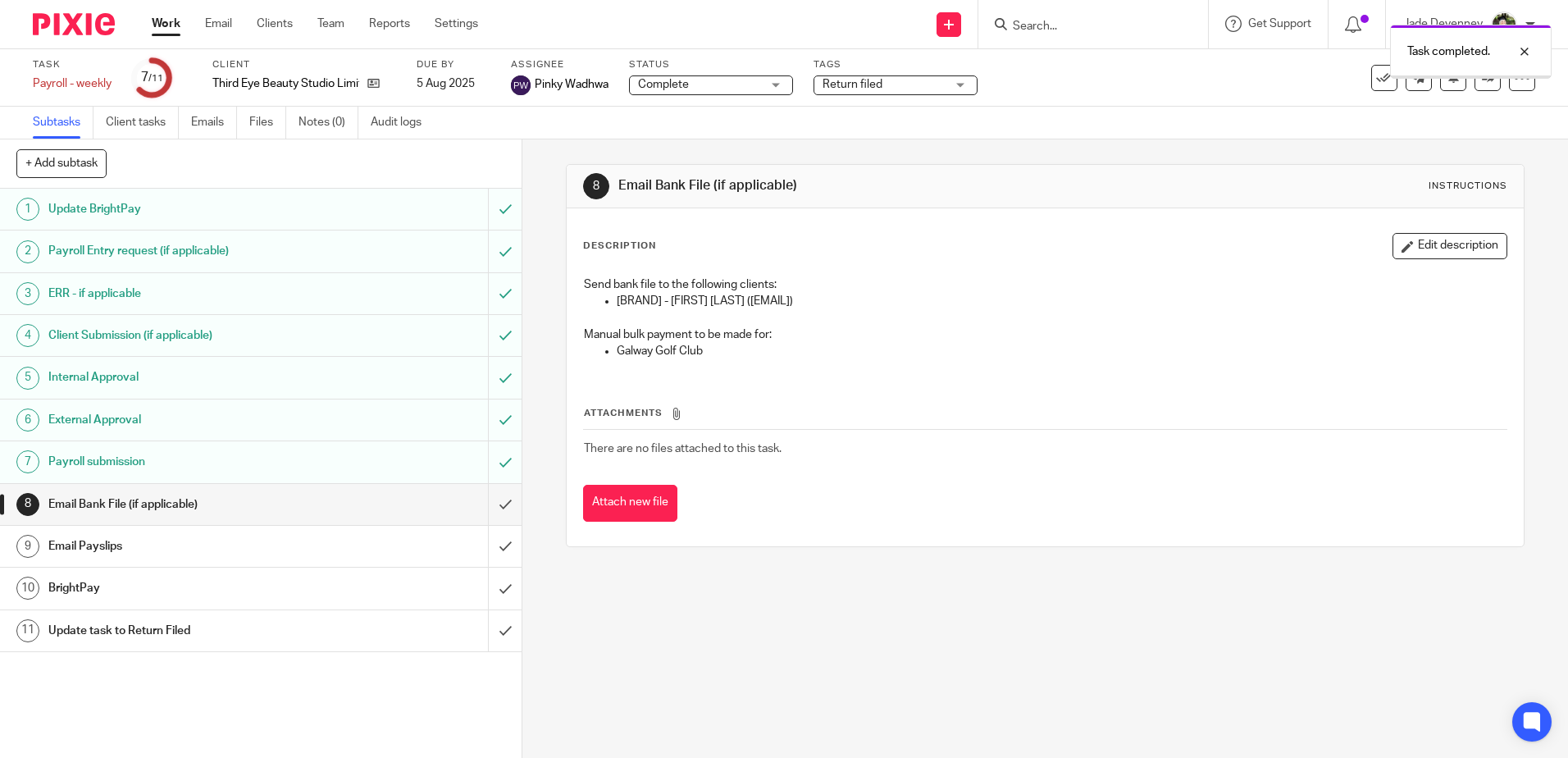 scroll, scrollTop: 0, scrollLeft: 0, axis: both 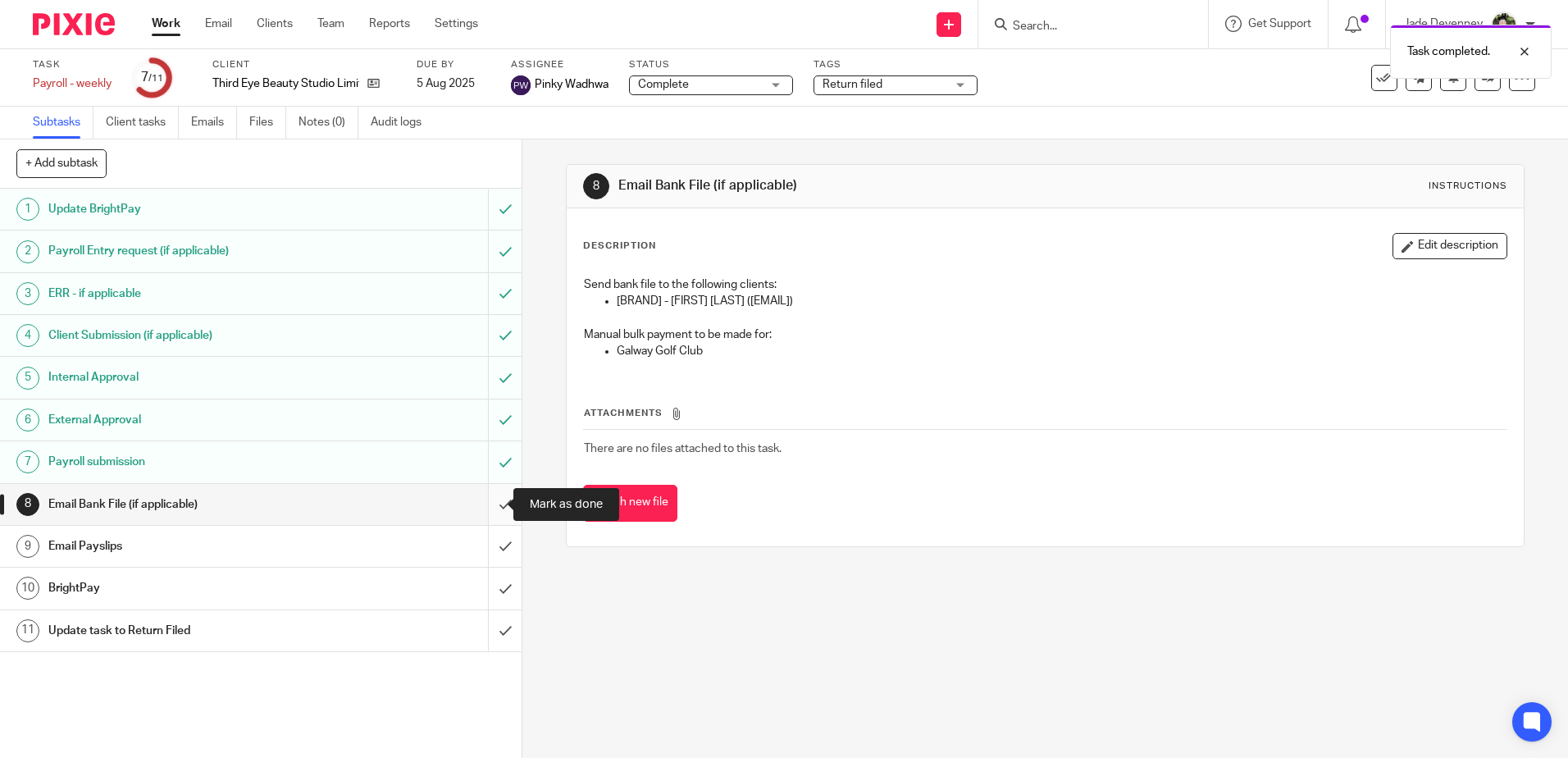 click at bounding box center [261, 505] 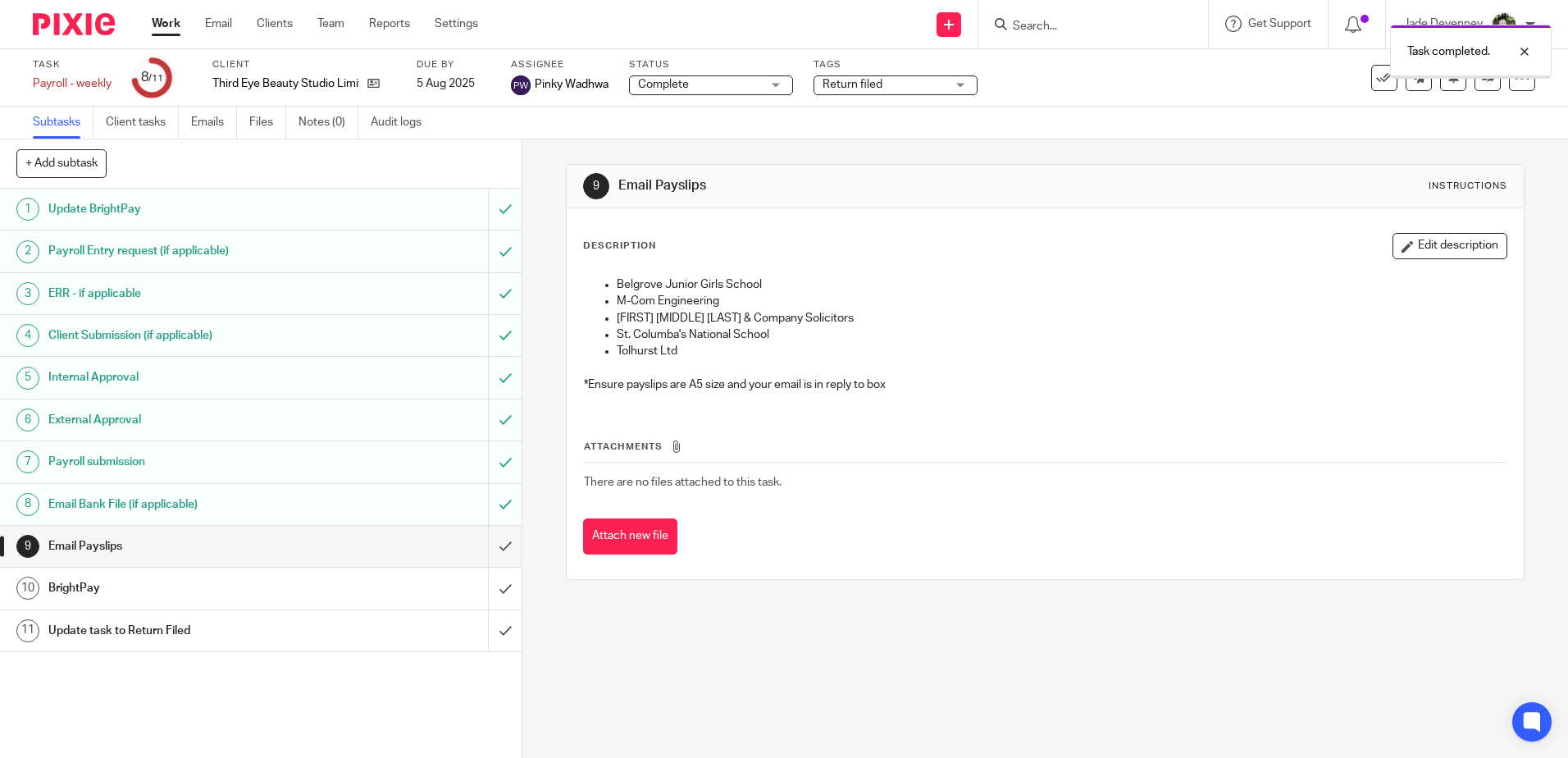 scroll, scrollTop: 0, scrollLeft: 0, axis: both 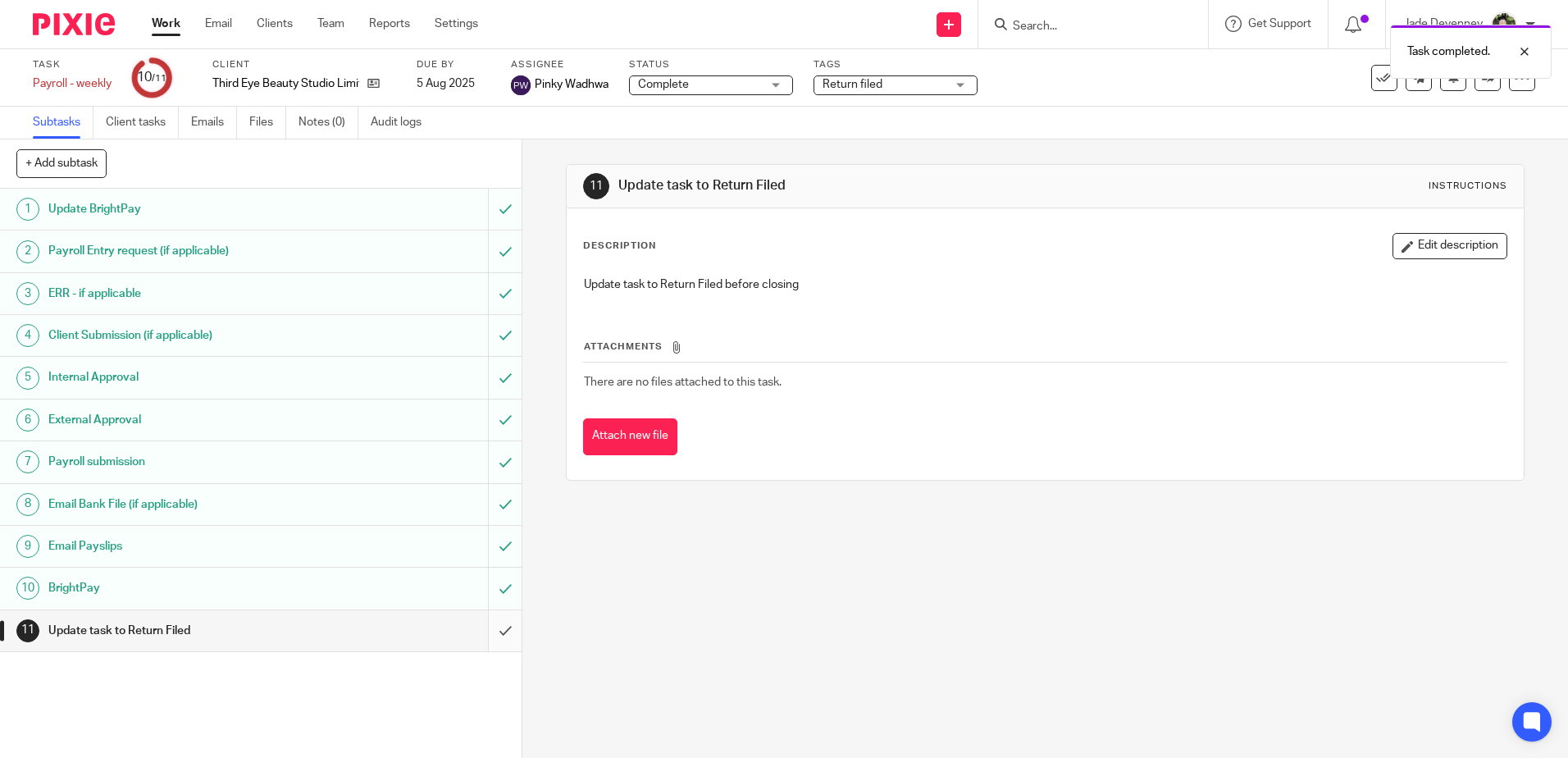 click at bounding box center (261, 631) 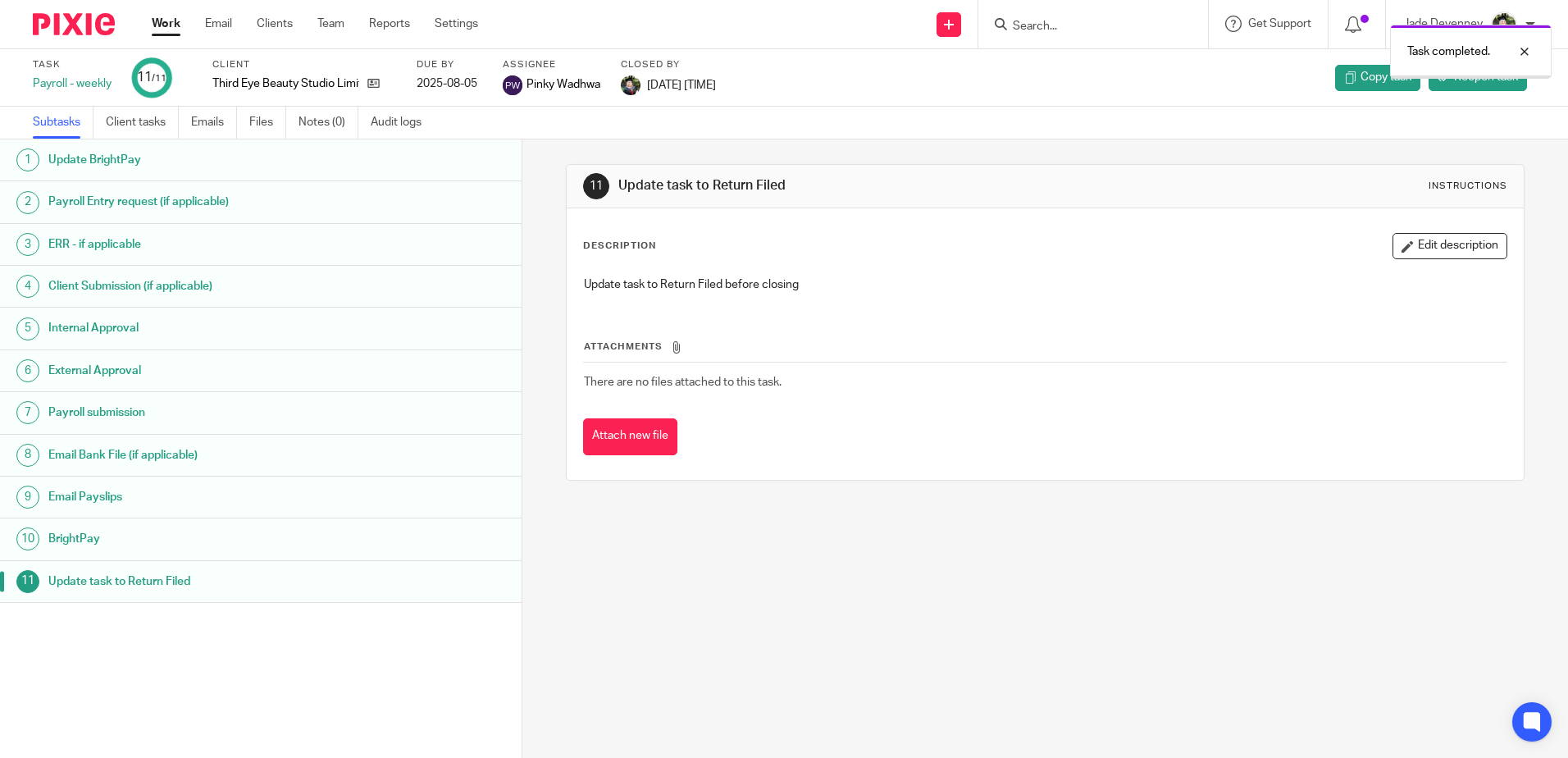 scroll, scrollTop: 0, scrollLeft: 0, axis: both 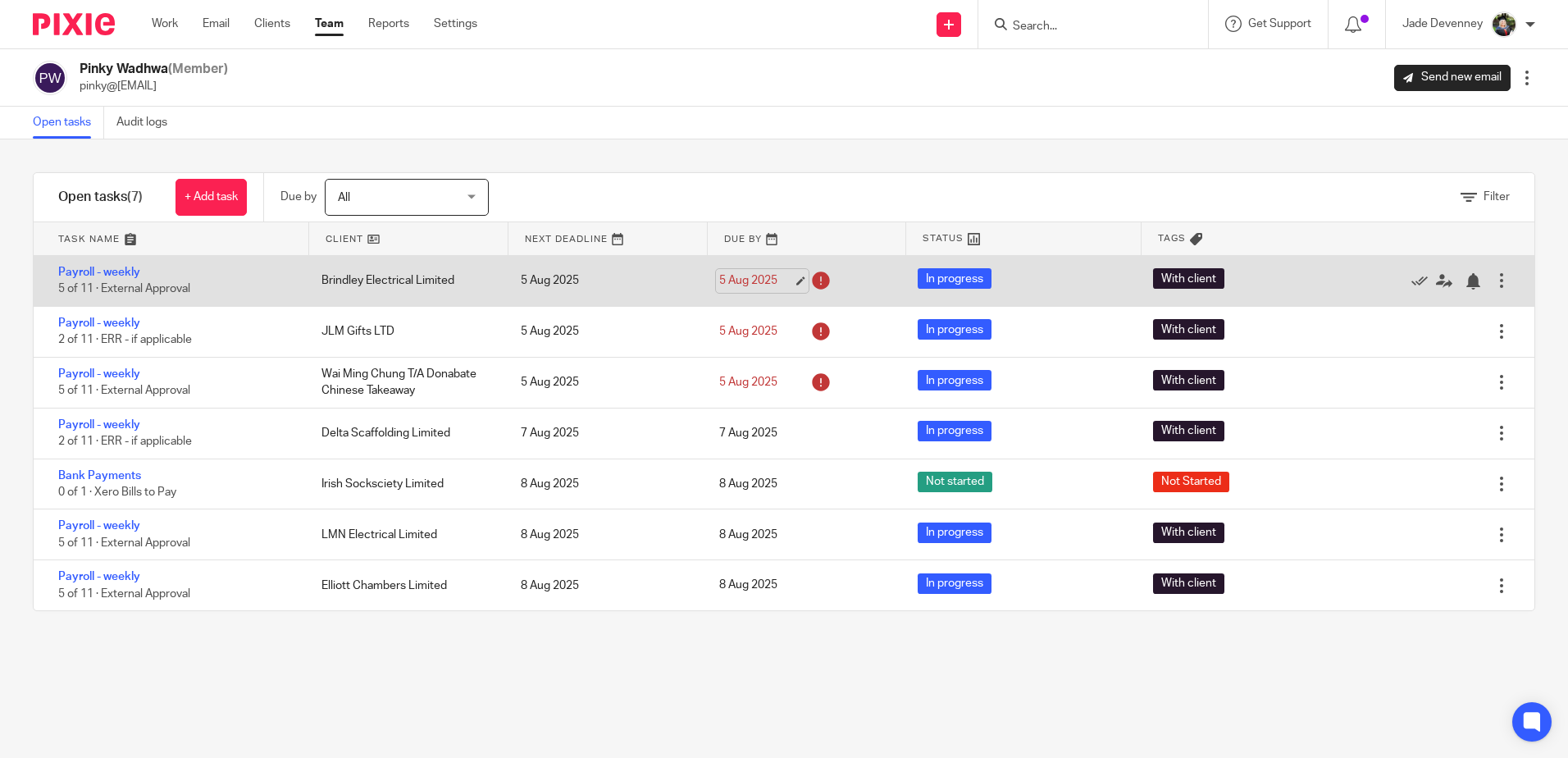 click on "5 Aug 2025" at bounding box center [756, 281] 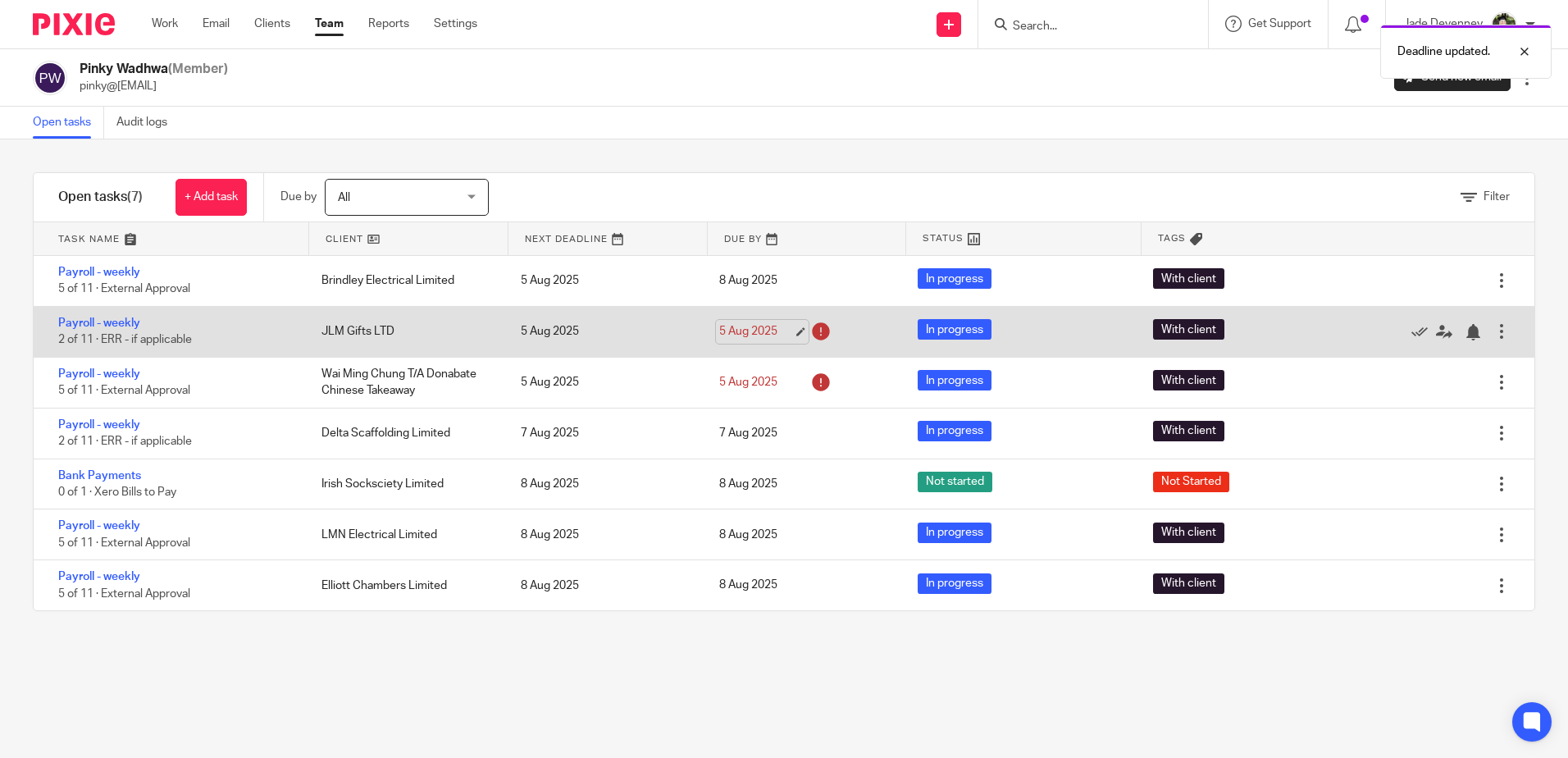 click on "5 Aug 2025" at bounding box center [756, 331] 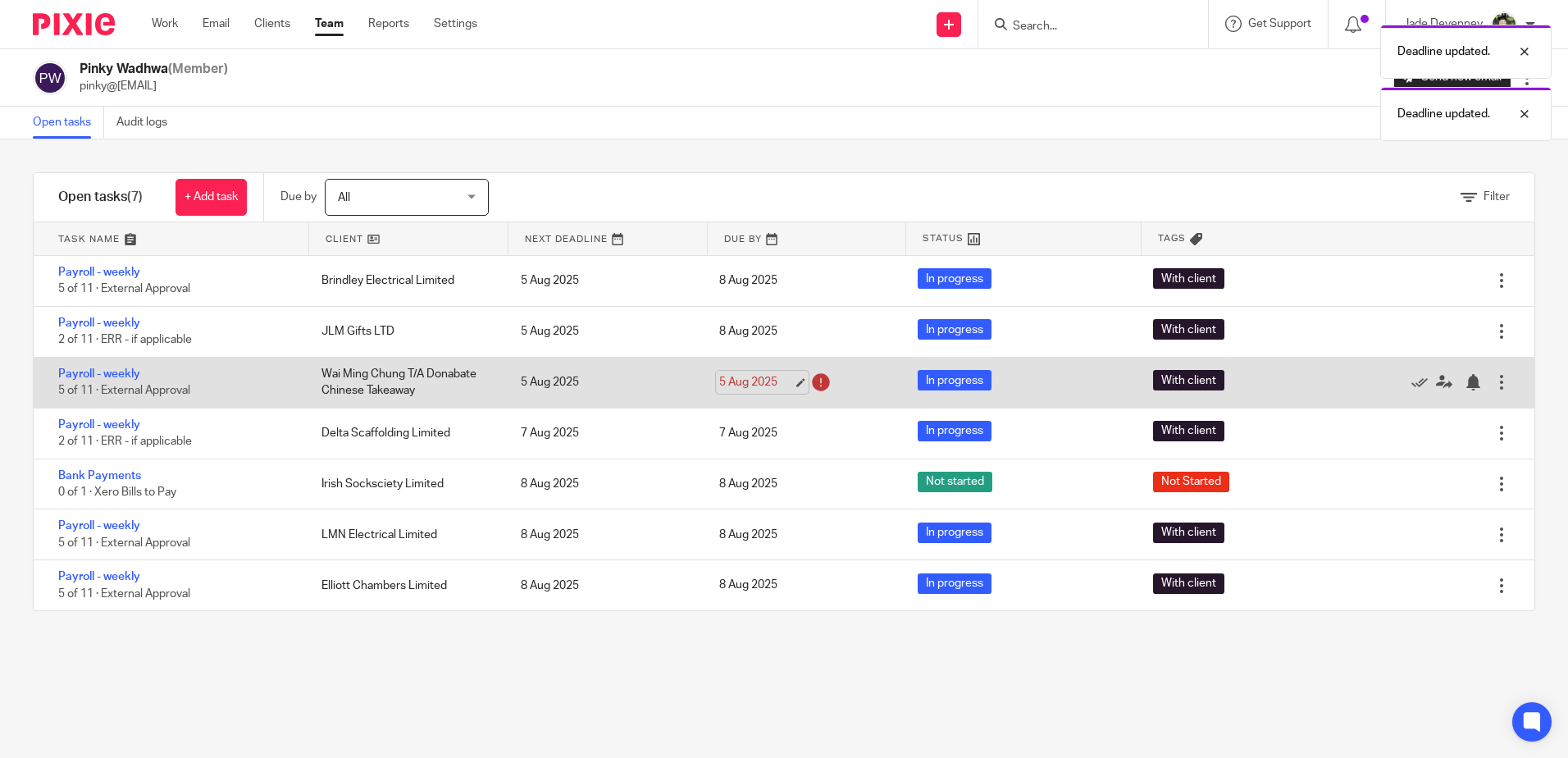 click on "5 Aug 2025" at bounding box center (756, 382) 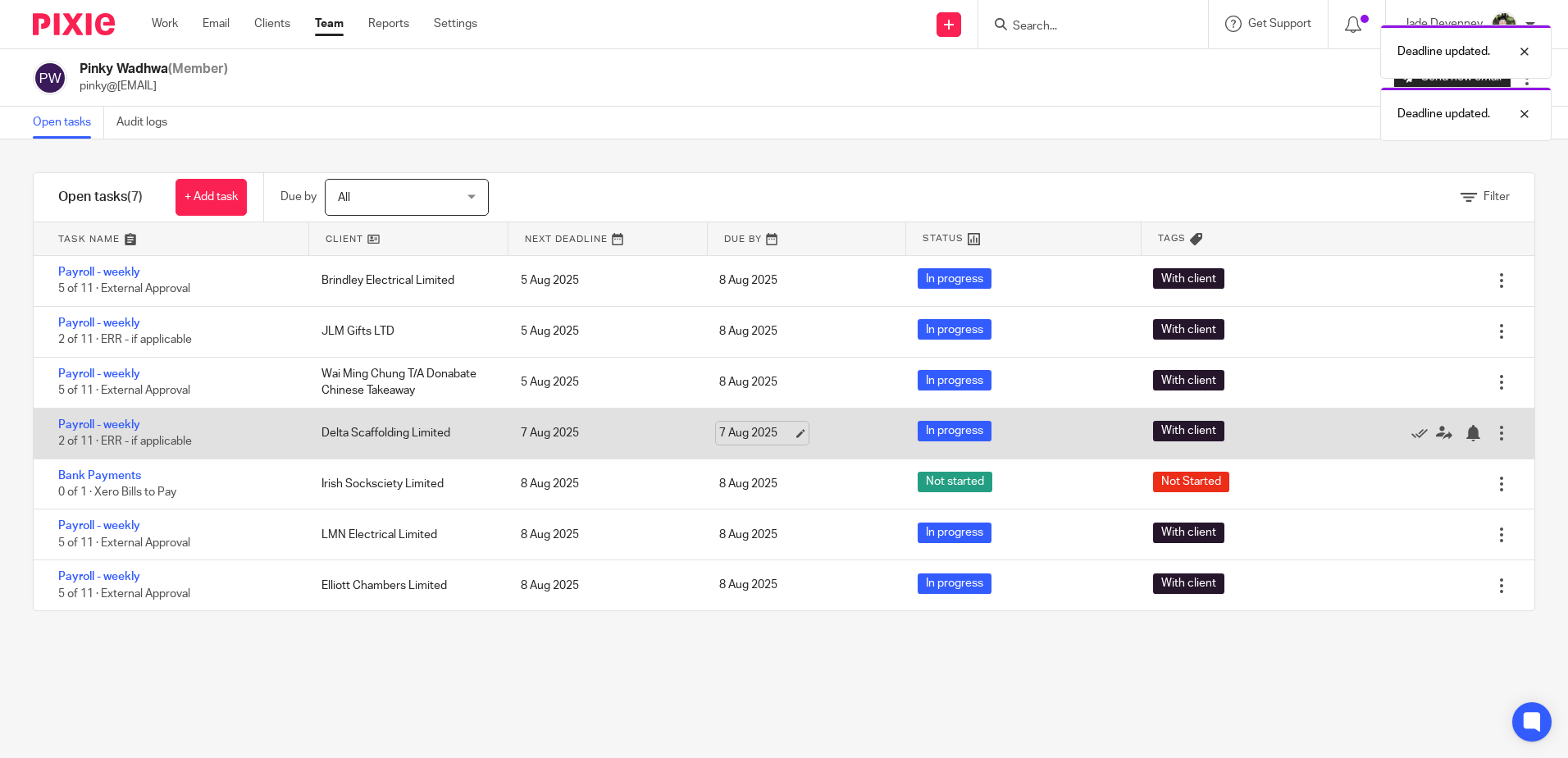 click on "7 Aug 2025" at bounding box center (756, 433) 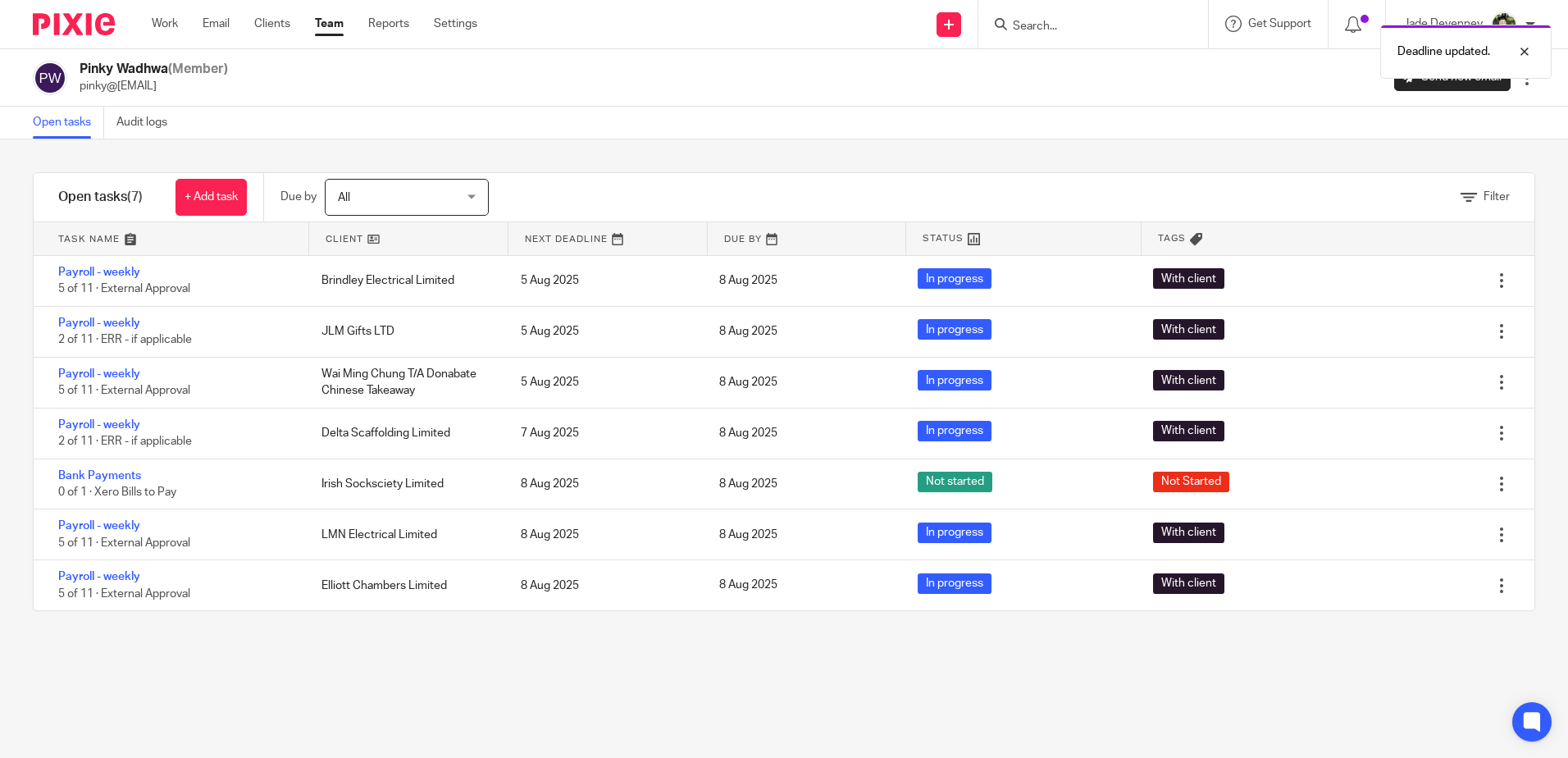 click on "Filter tasks
Only show tasks matching all of these conditions
1
Client name
Is
Is
Is
Is not
is
2
Task templates
is any
is any
is any
is none
is_any
Bookkeeping - Helplink Mental Health
Income Tax
VAT IRE
Payroll - Archived
Client Onboarding
Management accounts" at bounding box center [784, 449] 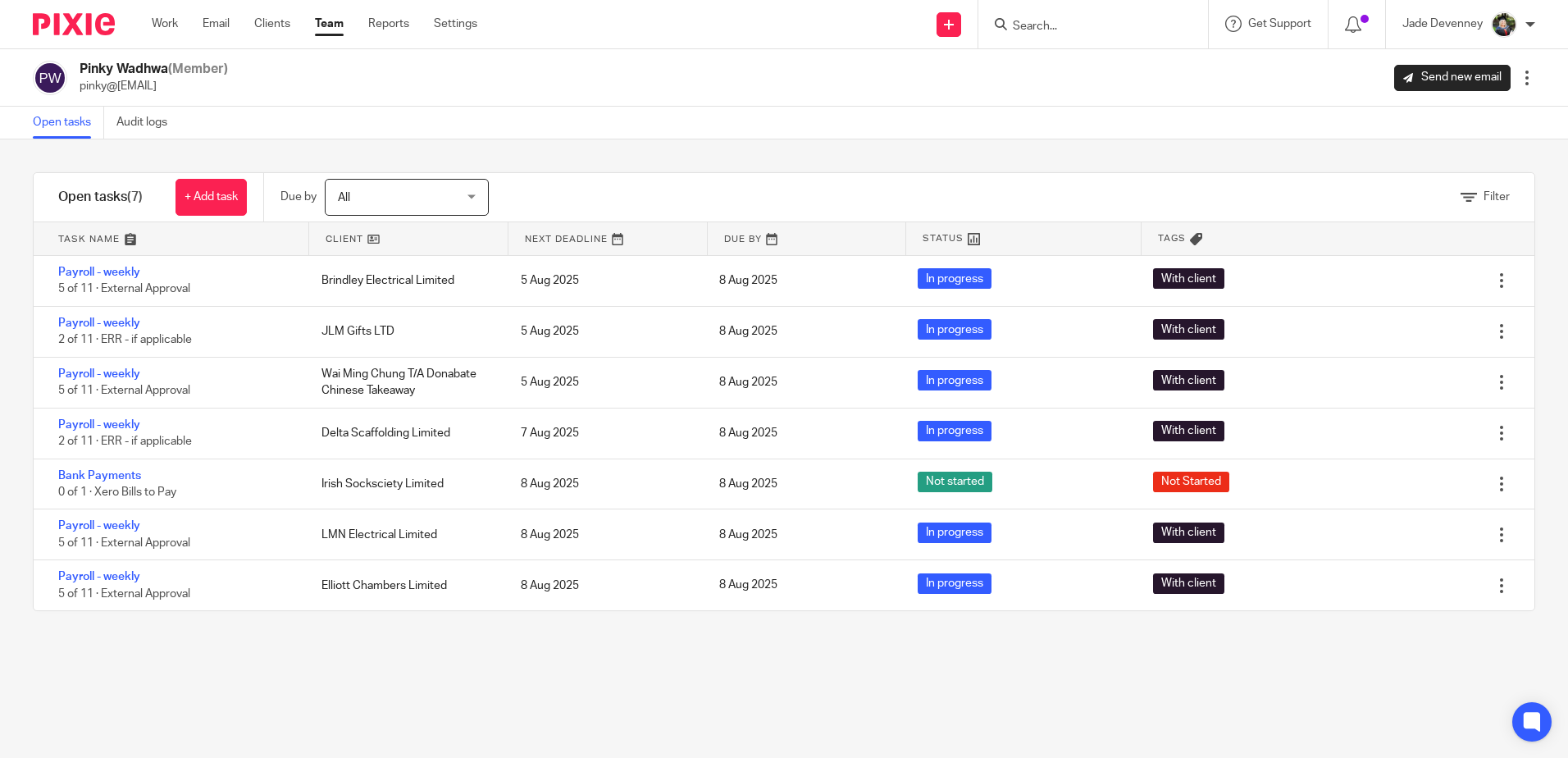 click on "Filter tasks
Only show tasks matching all of these conditions
1
Client name
Is
Is
Is
Is not
is
2
Task templates
is any
is any
is any
is none
is_any
Bookkeeping - Helplink Mental Health
Income Tax
VAT IRE
Payroll - Archived
Client Onboarding
Management accounts" at bounding box center (784, 449) 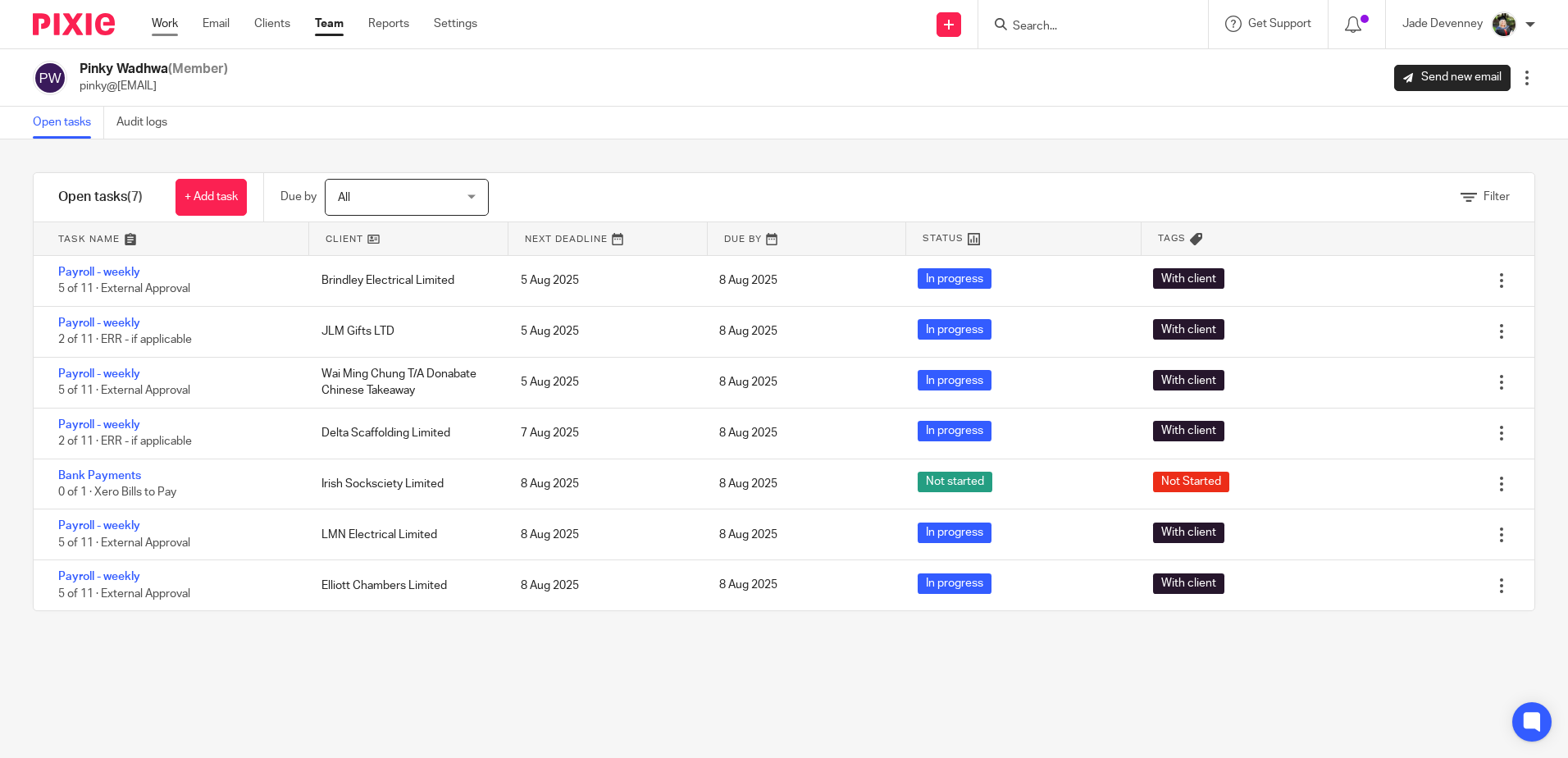 click on "Work" at bounding box center (165, 24) 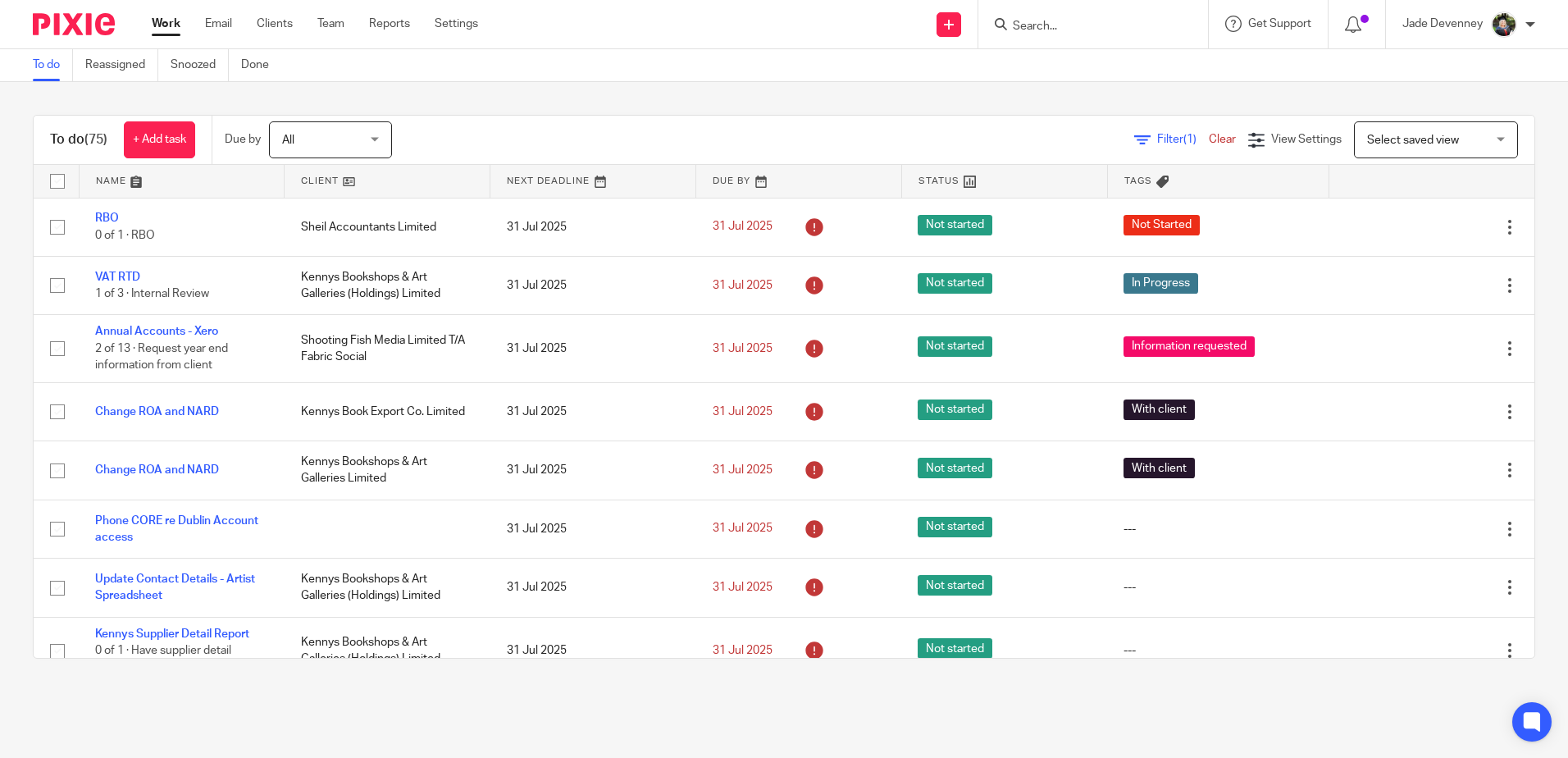 scroll, scrollTop: 0, scrollLeft: 0, axis: both 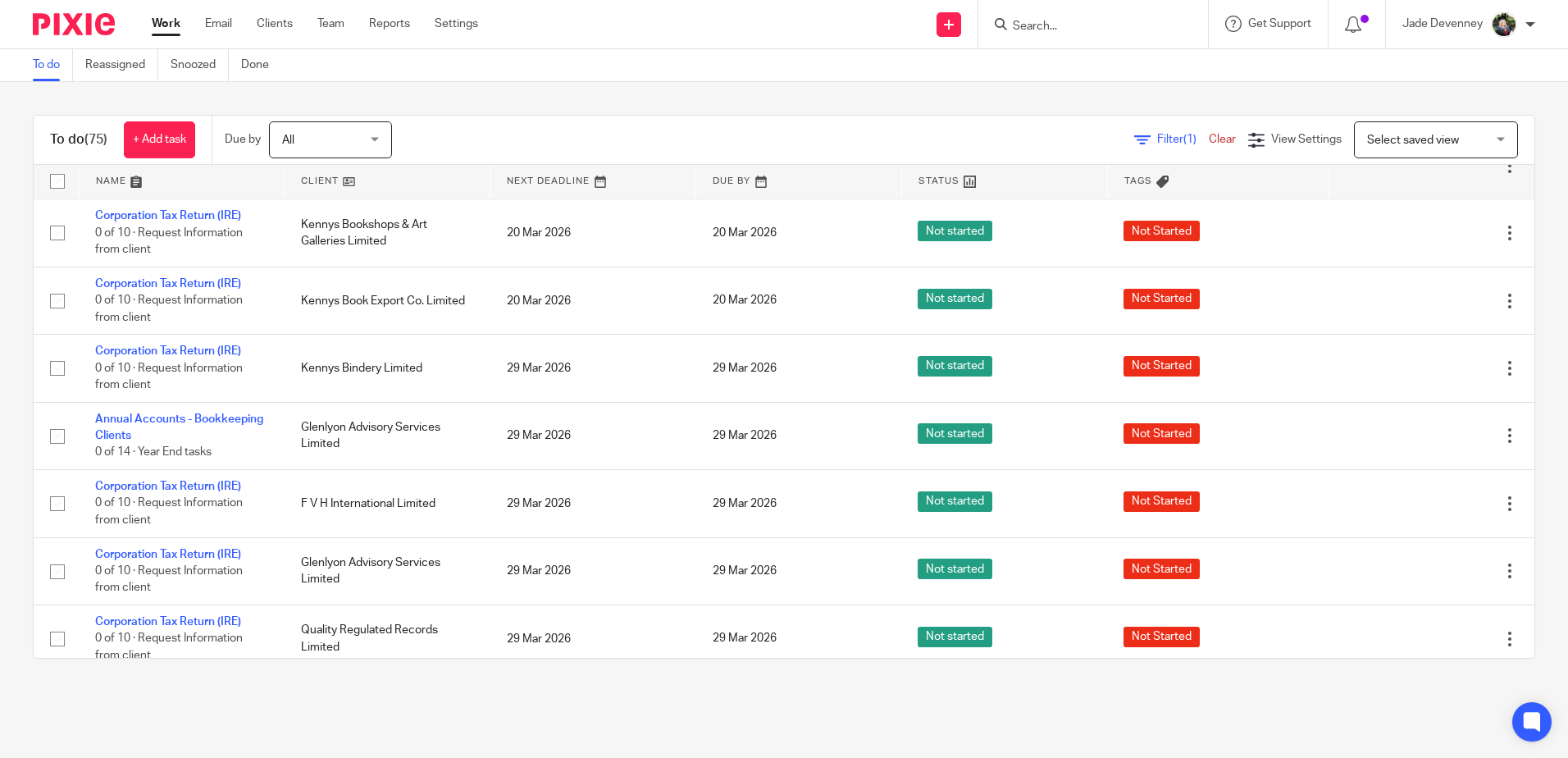 click at bounding box center (1085, 27) 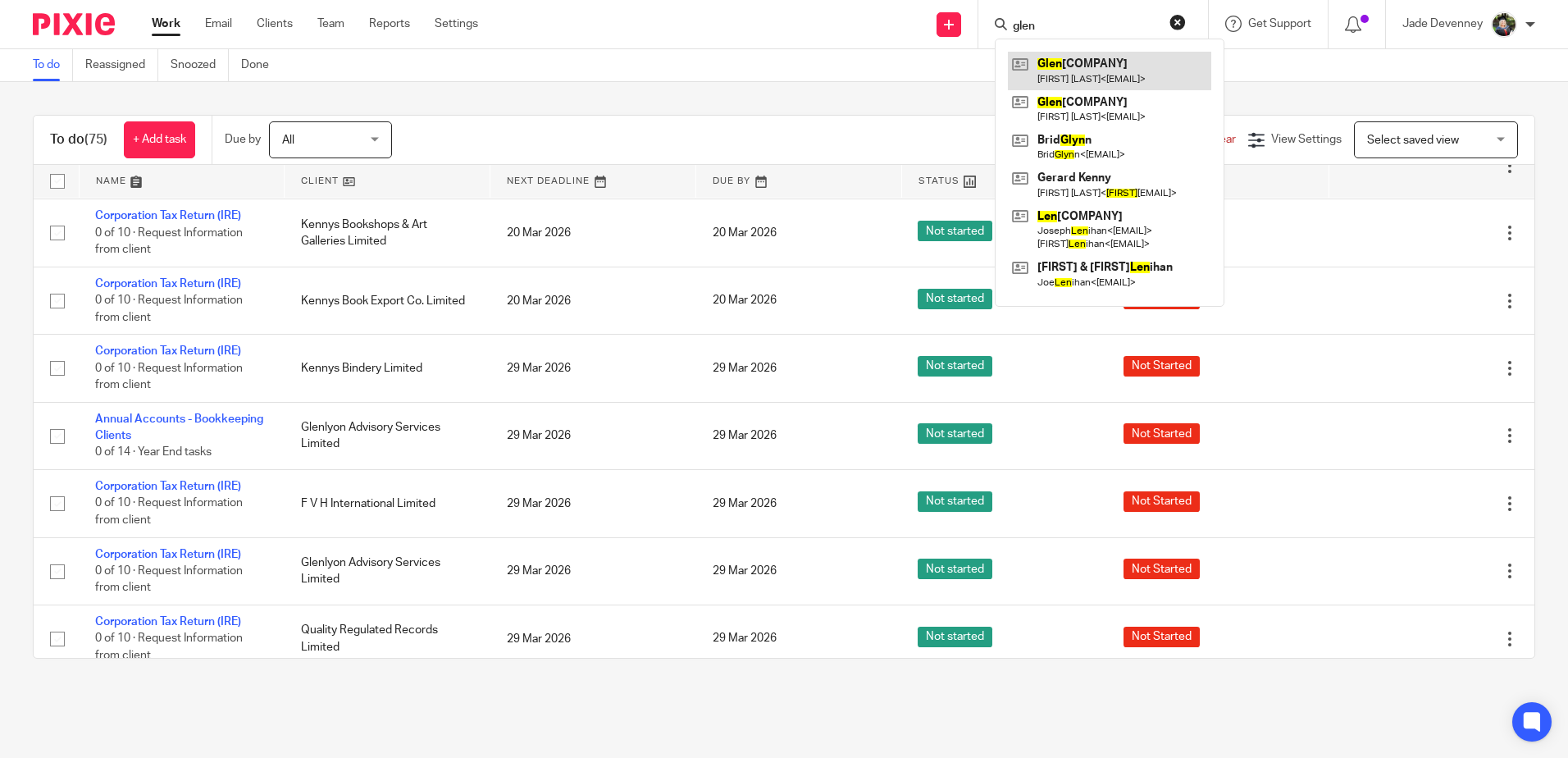 type on "glen" 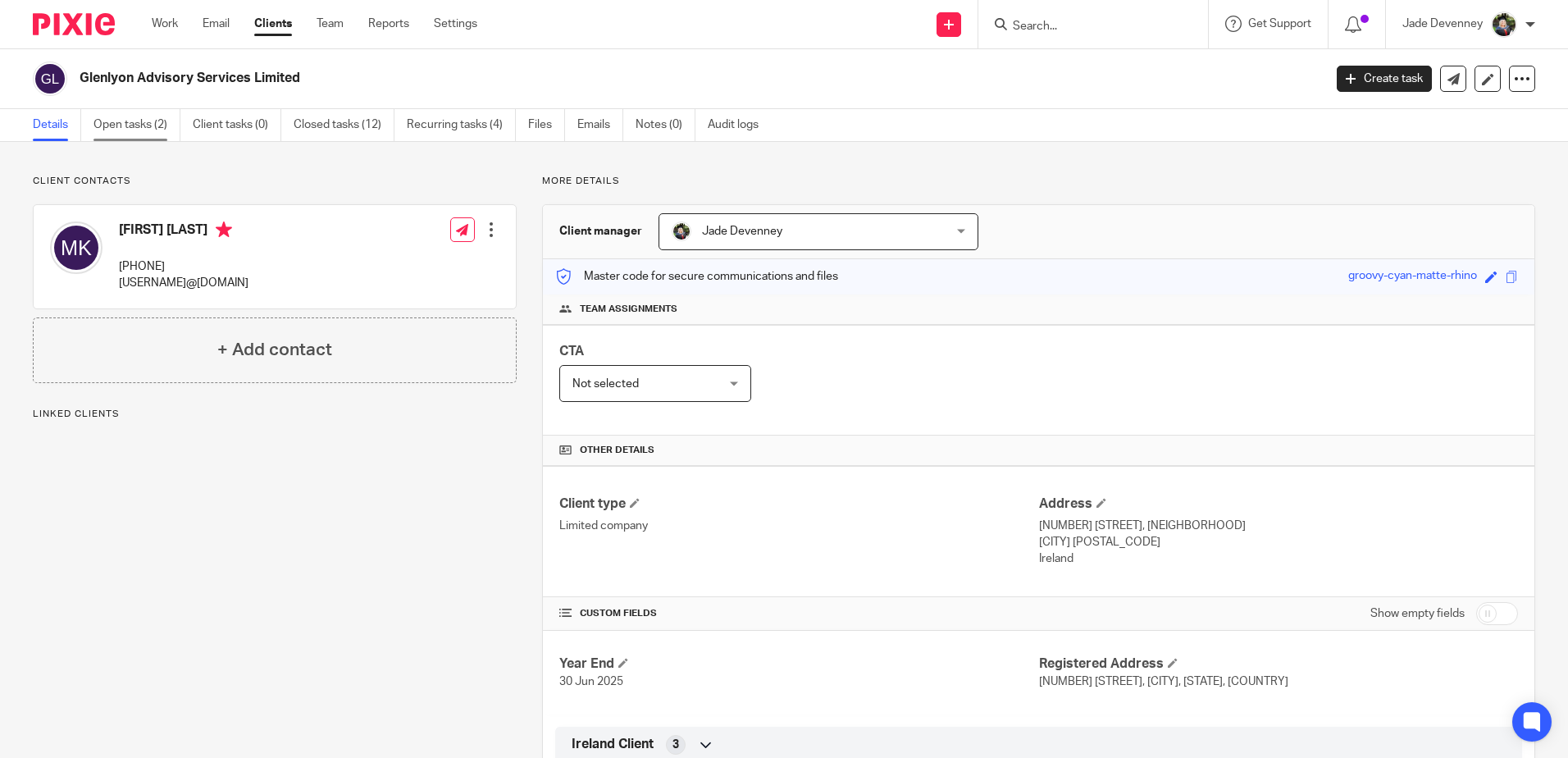 scroll, scrollTop: 0, scrollLeft: 0, axis: both 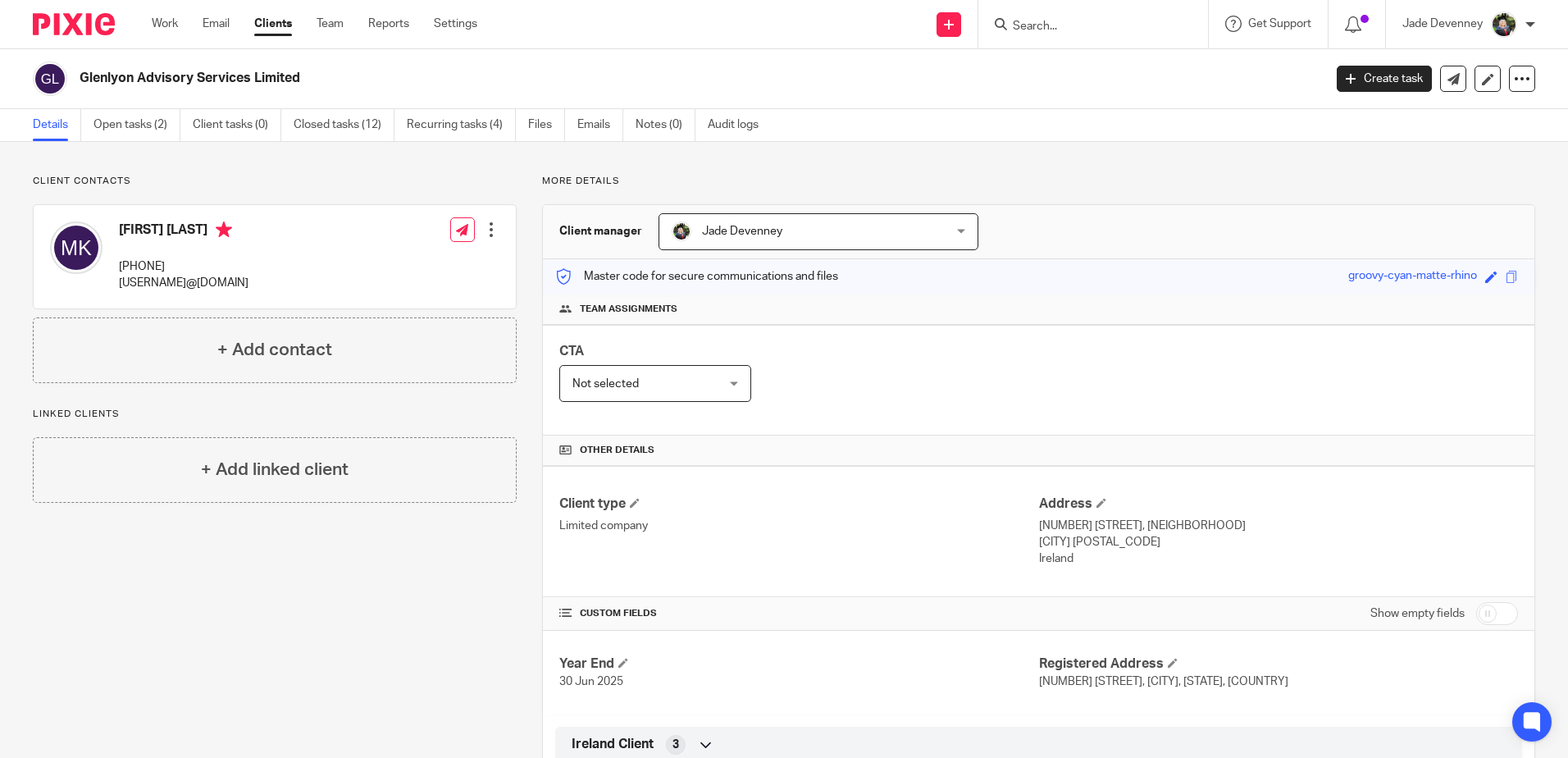 click on "Details
Open tasks (2)
Client tasks (0)
Closed tasks (12)
Recurring tasks (4)
Files
Emails
Notes (0)
Audit logs" at bounding box center [408, 125] 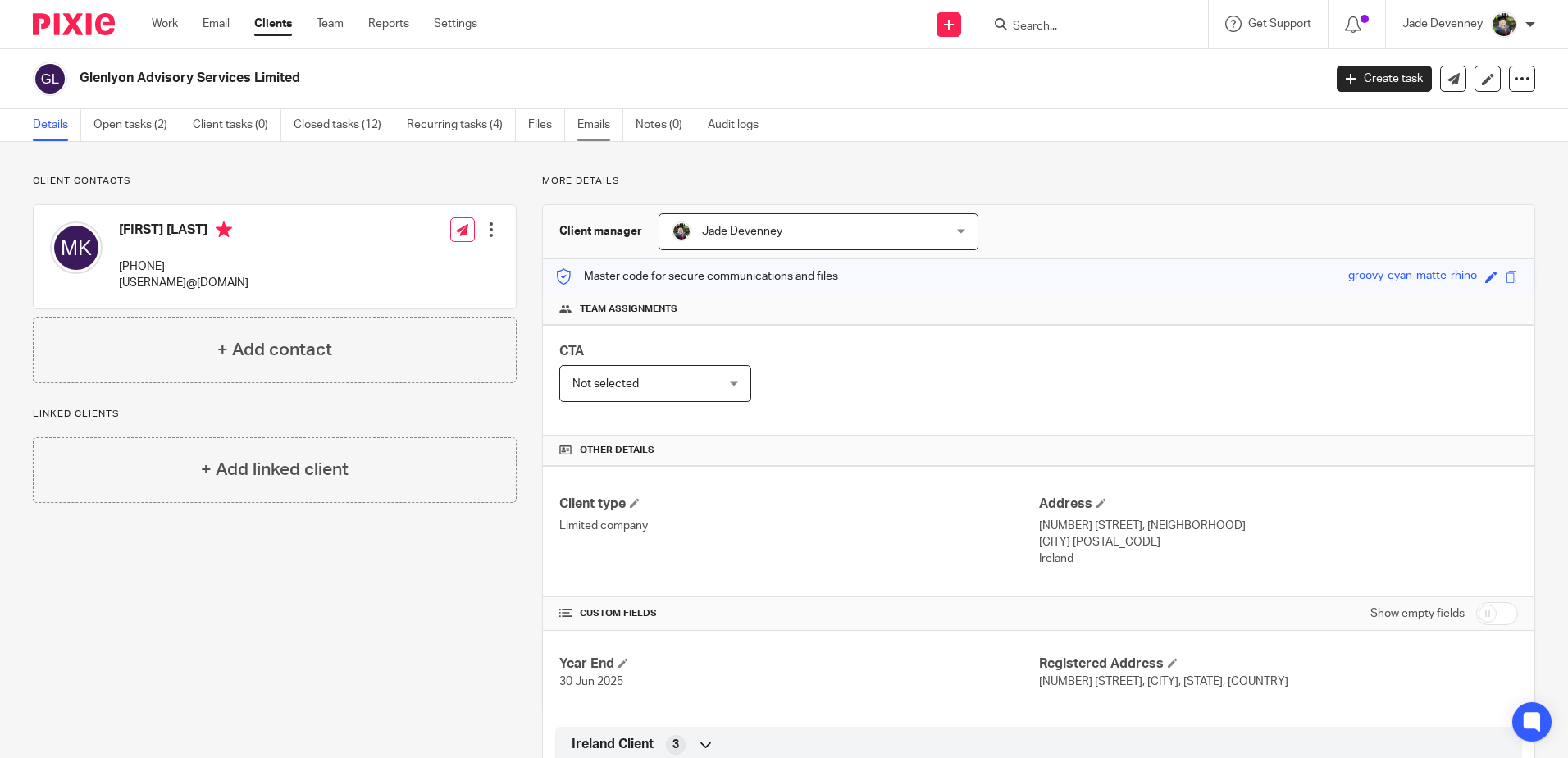 click on "Emails" at bounding box center (600, 125) 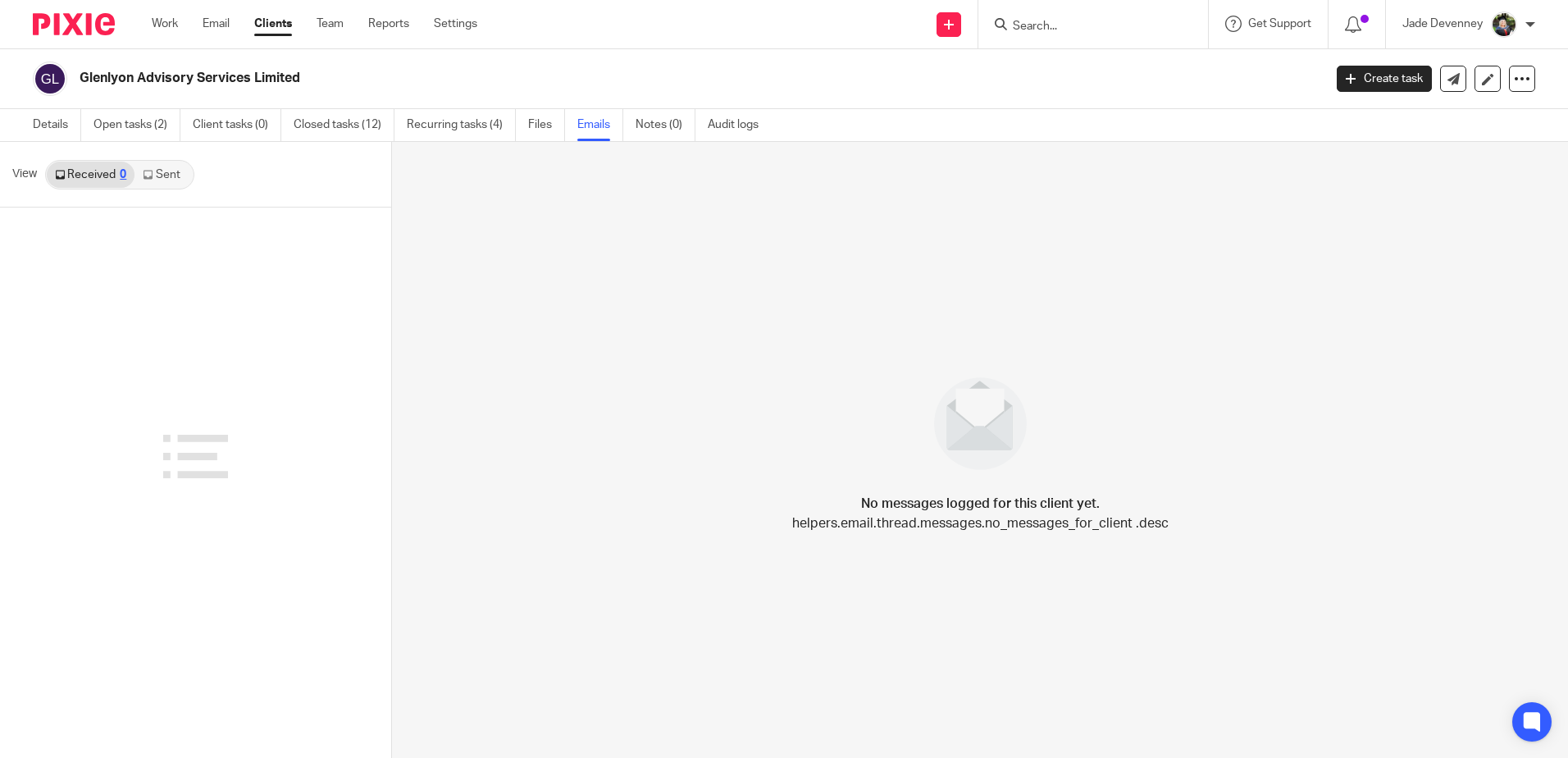 scroll, scrollTop: 0, scrollLeft: 0, axis: both 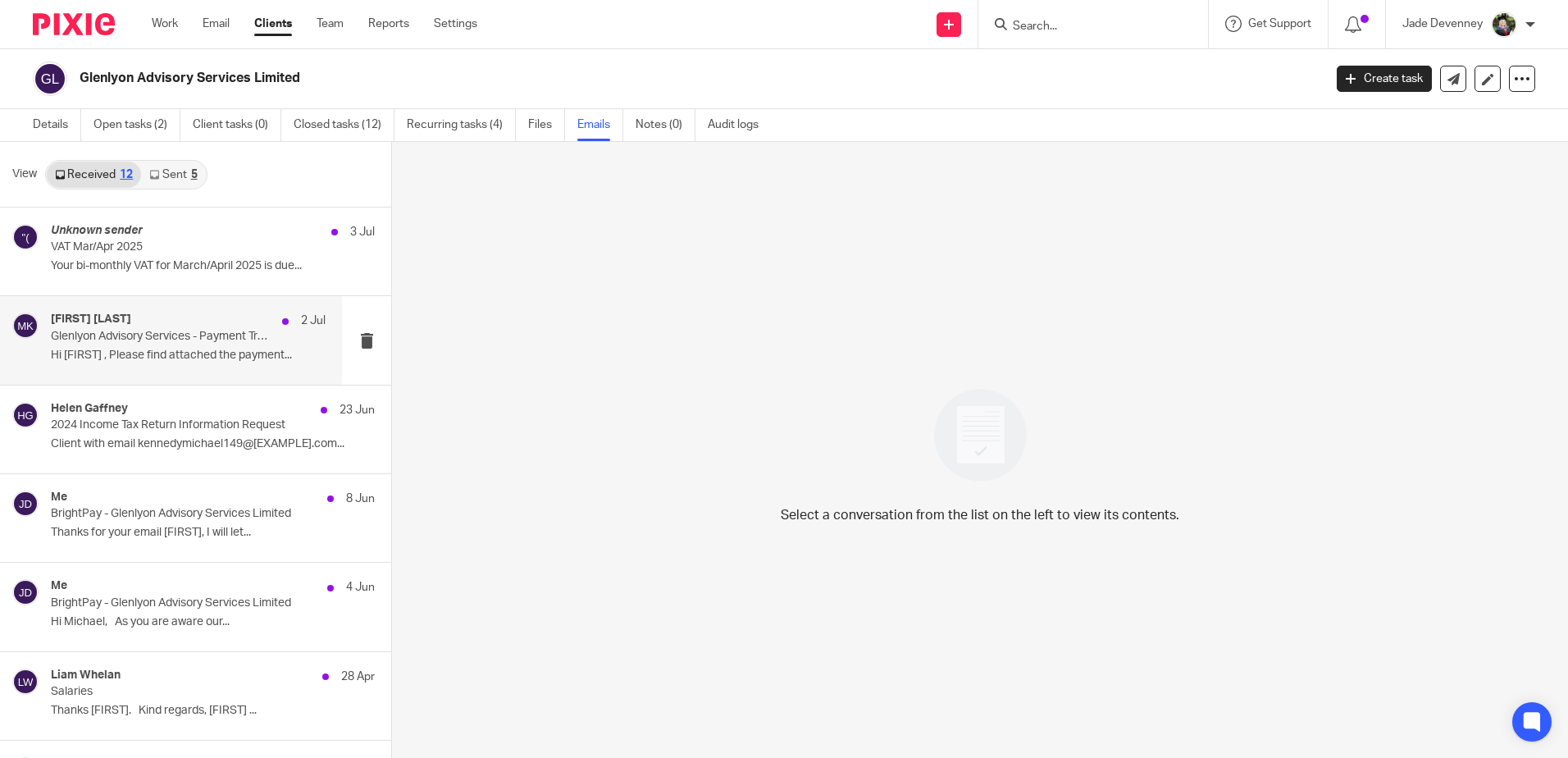 click on "[FIRST] [LAST]
2 Jul   Glenlyon Advisory Services - Payment Tracker   Hi [FIRST] ,    Please find attached the payment..." at bounding box center [188, 340] 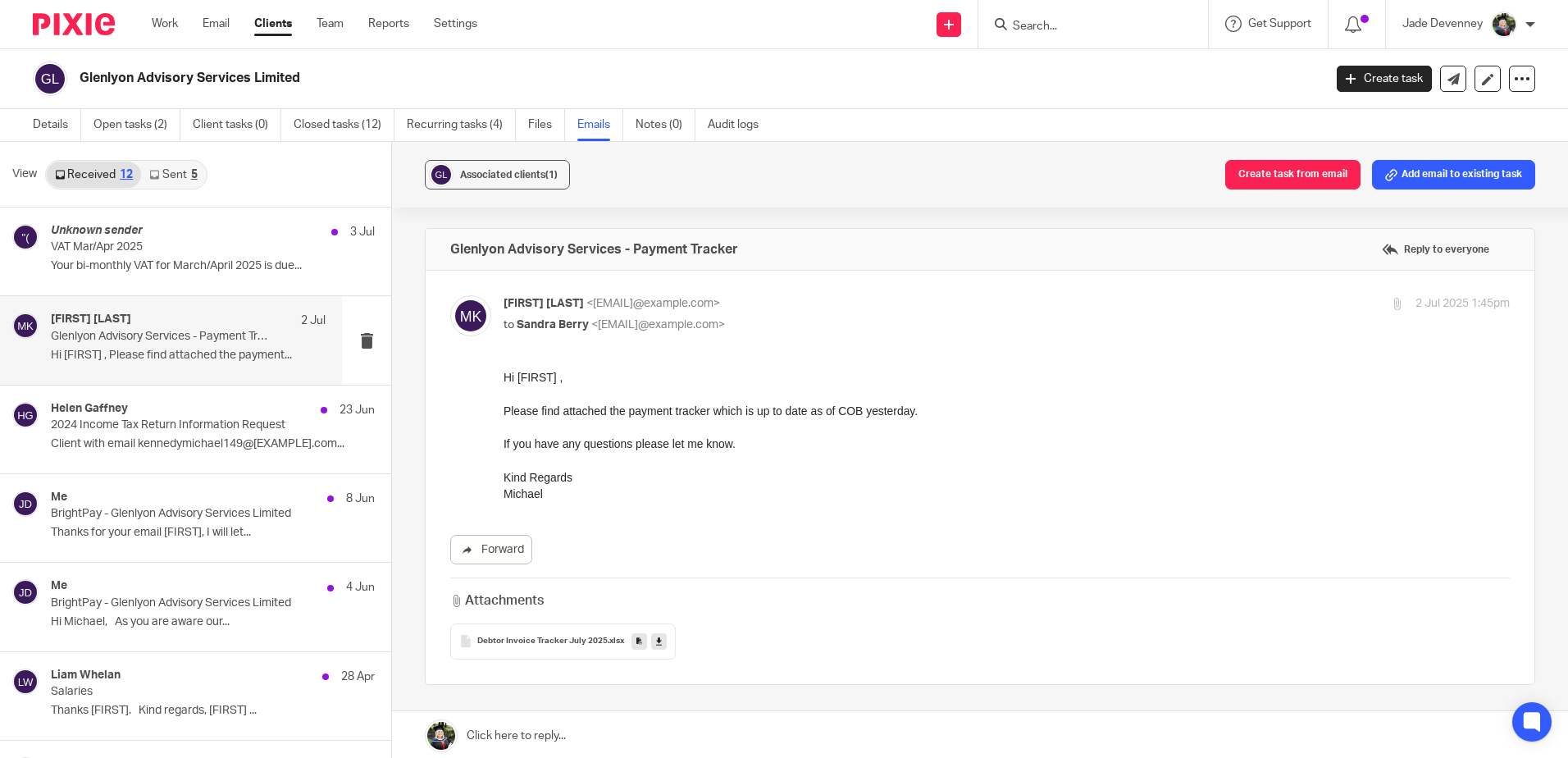 scroll, scrollTop: 0, scrollLeft: 0, axis: both 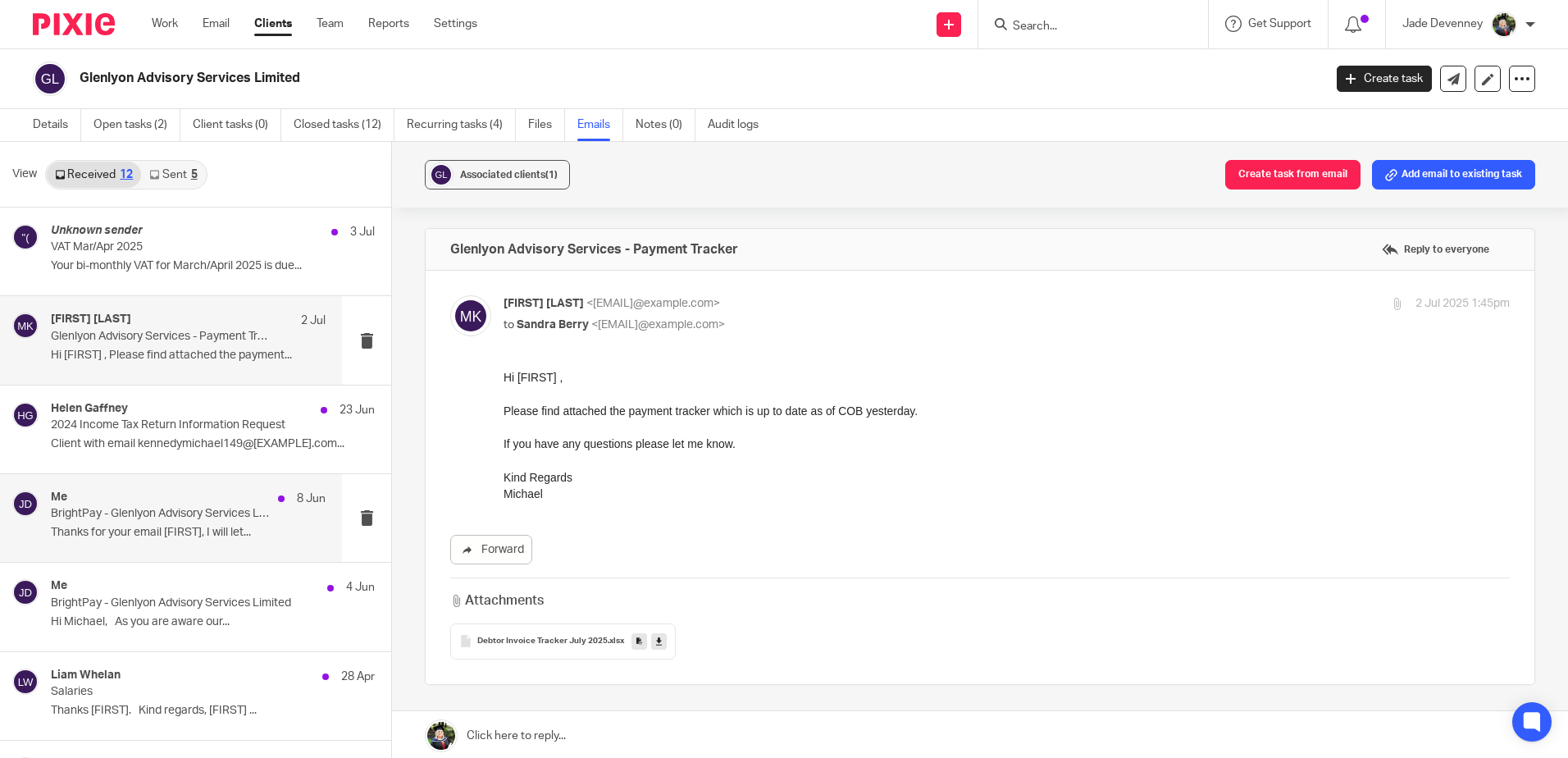 click on "Me
8 Jun" at bounding box center (188, 499) 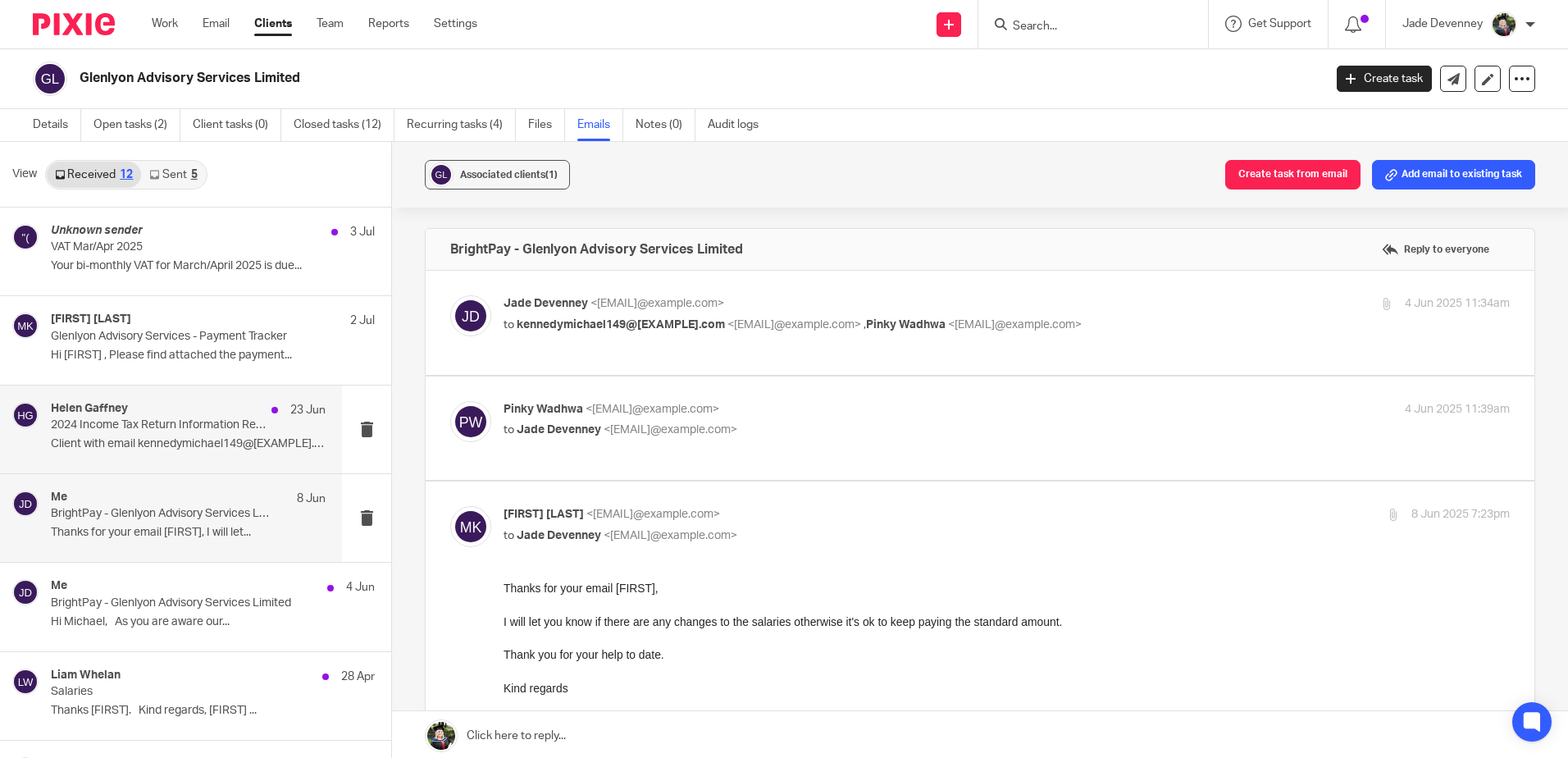 scroll, scrollTop: 0, scrollLeft: 0, axis: both 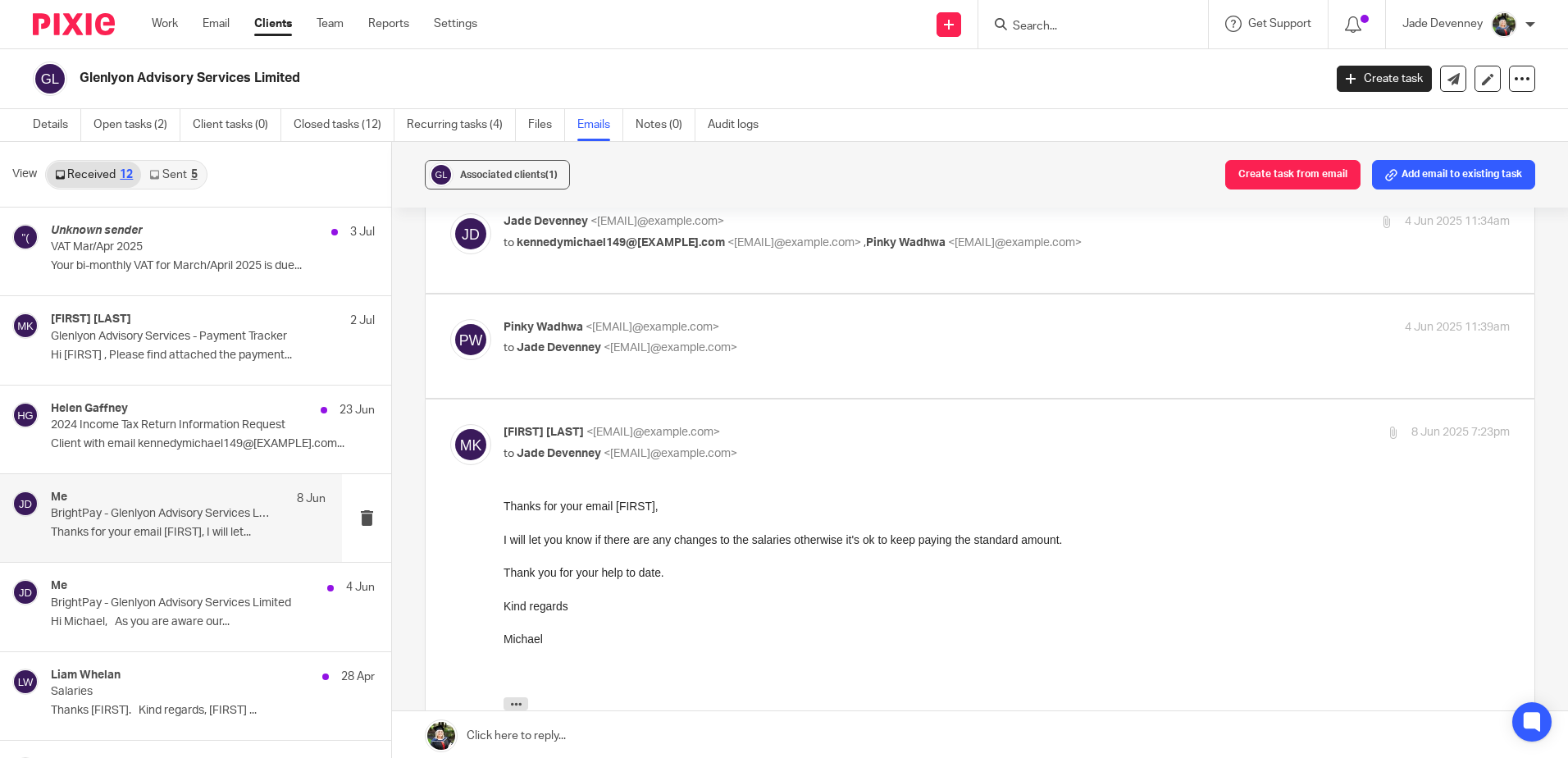 click on "to
[FIRST] [LAST]
<[EMAIL]@example.com>" at bounding box center [839, 348] 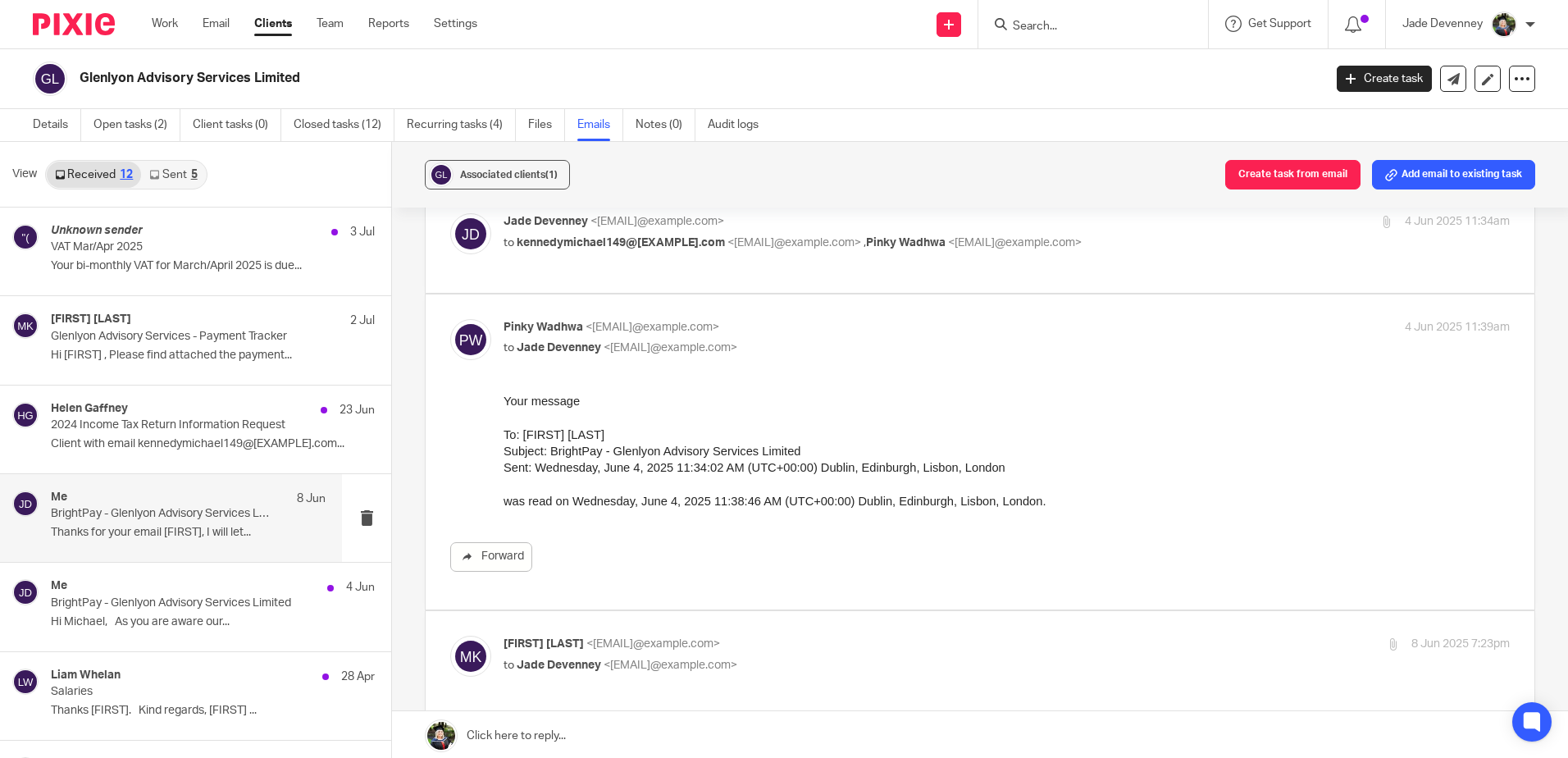 scroll, scrollTop: 0, scrollLeft: 0, axis: both 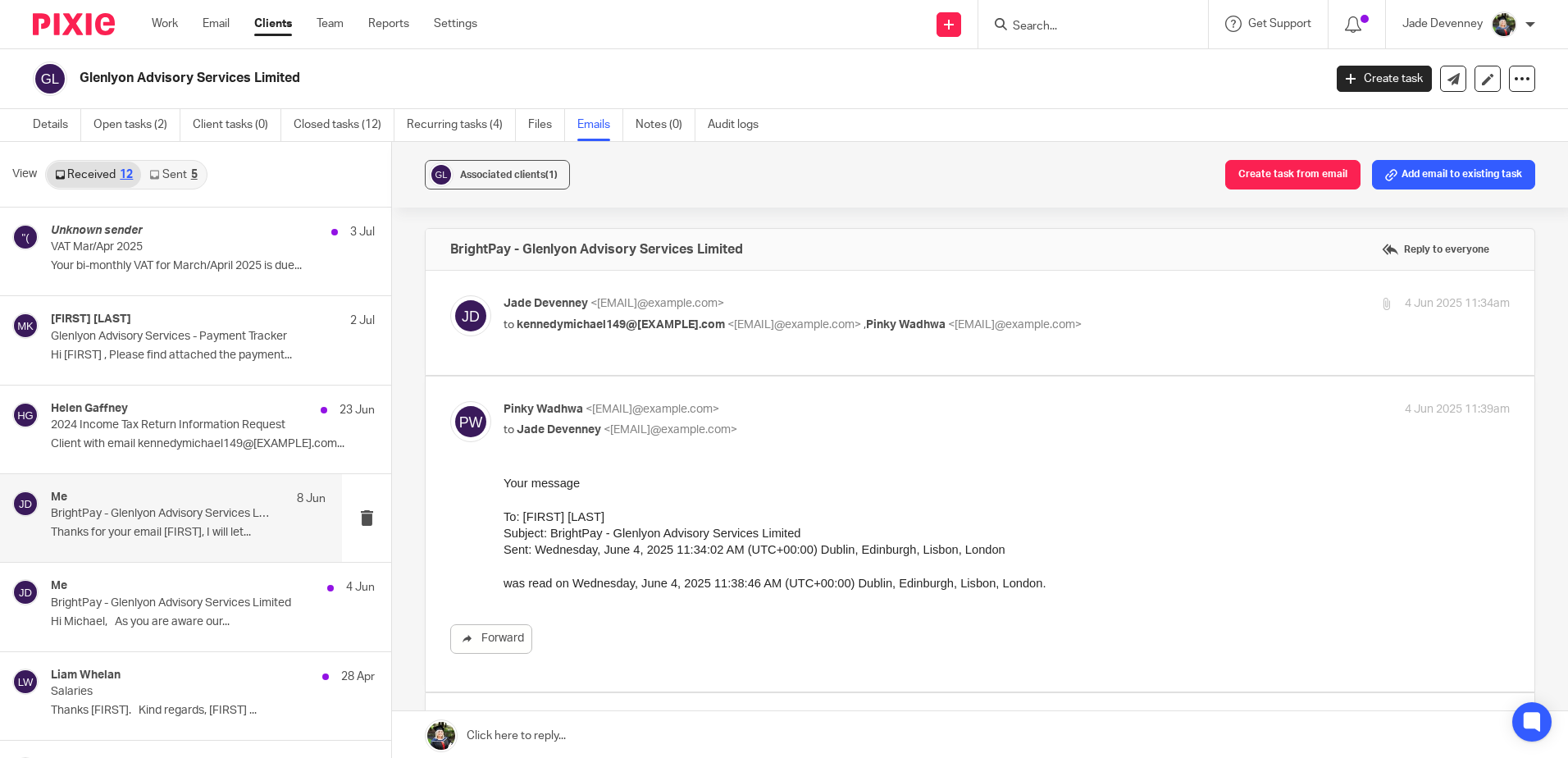 click on "[FIRST] [LAST]
<[EMAIL]@example.com>   to
kennedymichael149@[EXAMPLE].com
<kennedymichael149@[EXAMPLE].com>   ,
[FIRST] [LAST]
<[EMAIL]@example.com>       4 Jun 2025 11:34am
Forward
Attachments
Save all attachments
Sheil Accountants - Connect Employers Introduction Manual .pdf       Connect Employee Dashboard & App Introudction Manual .pdf       image001 .png       image002 .jpg" at bounding box center (980, 322) 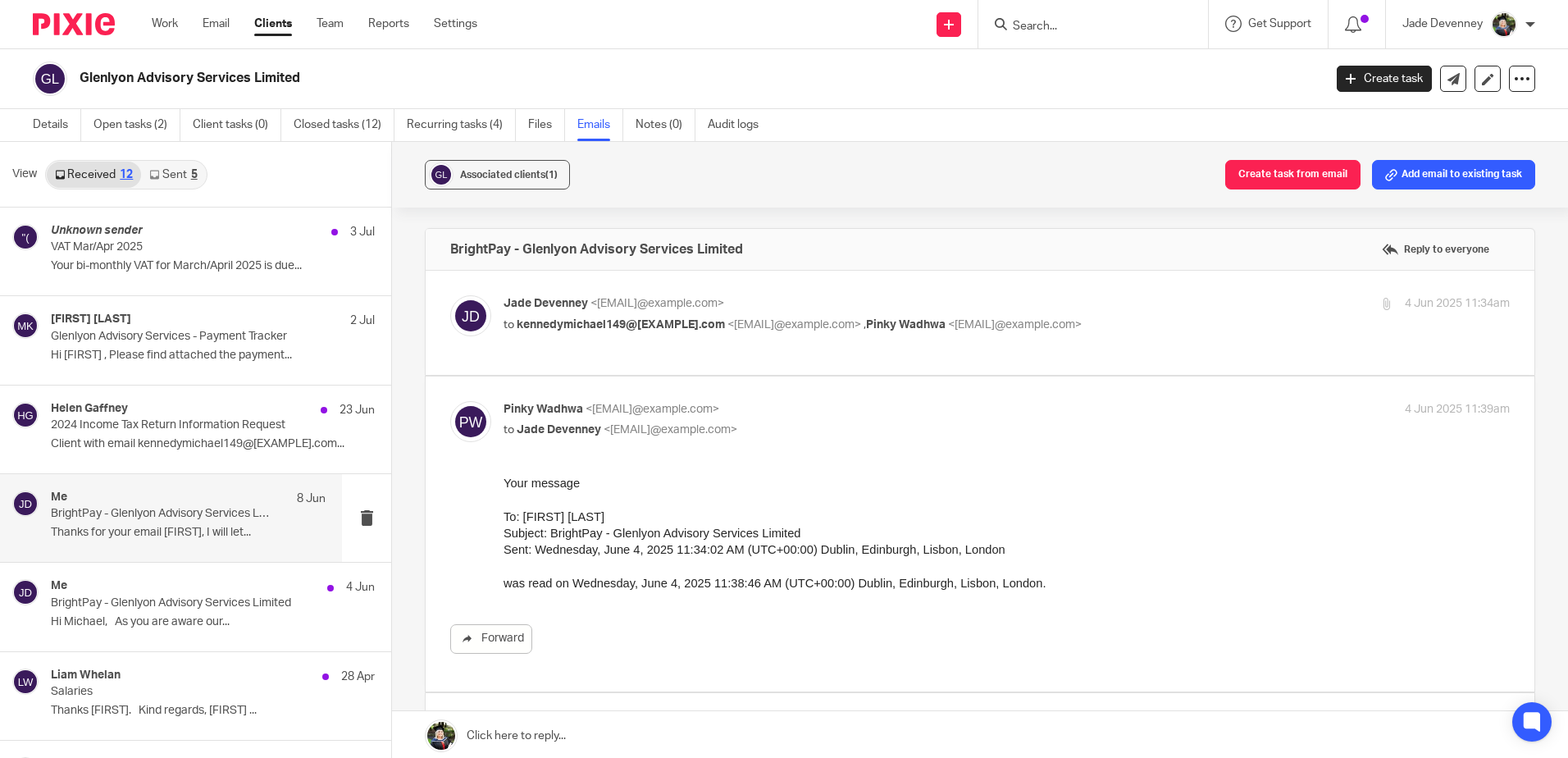 click on "[FIRST] [LAST]
<[EMAIL]@example.com>" at bounding box center (839, 304) 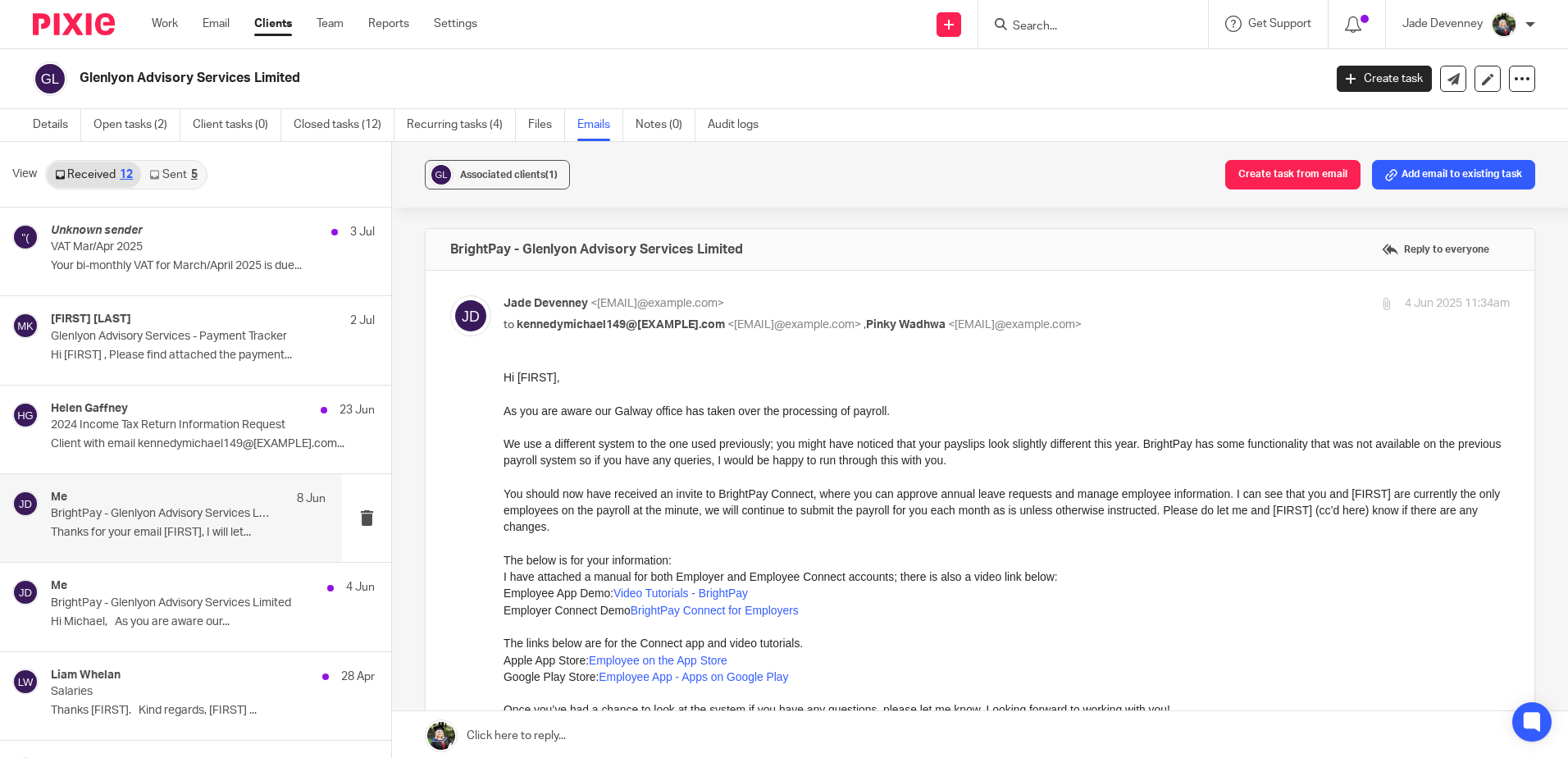 scroll, scrollTop: 0, scrollLeft: 0, axis: both 